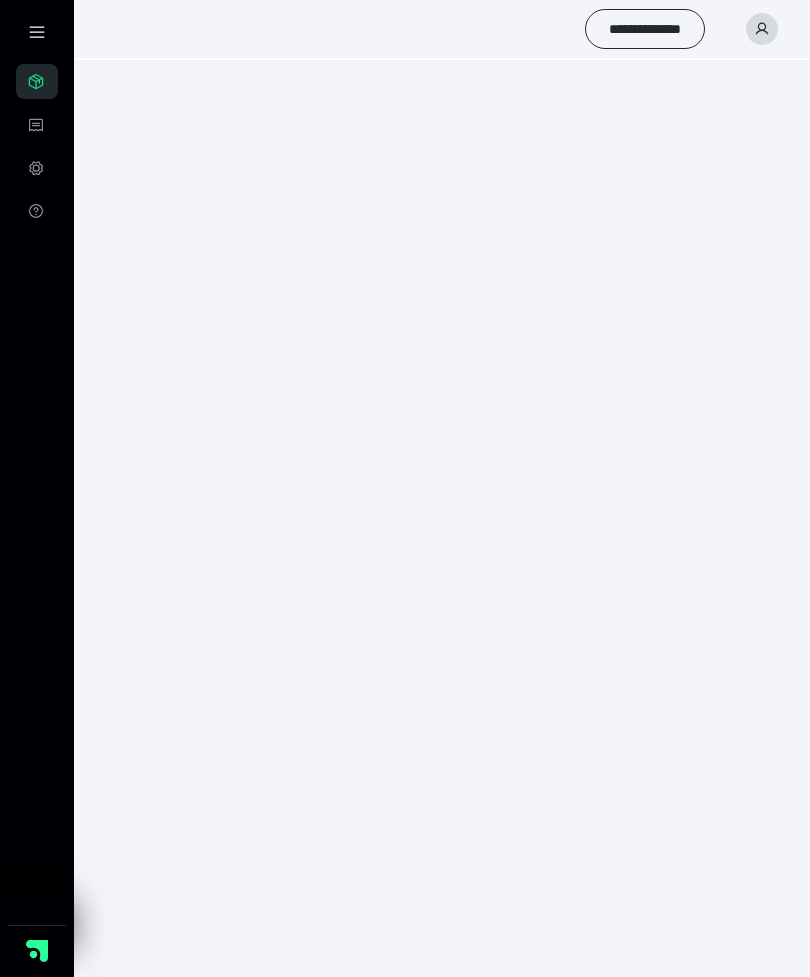 scroll, scrollTop: 0, scrollLeft: 0, axis: both 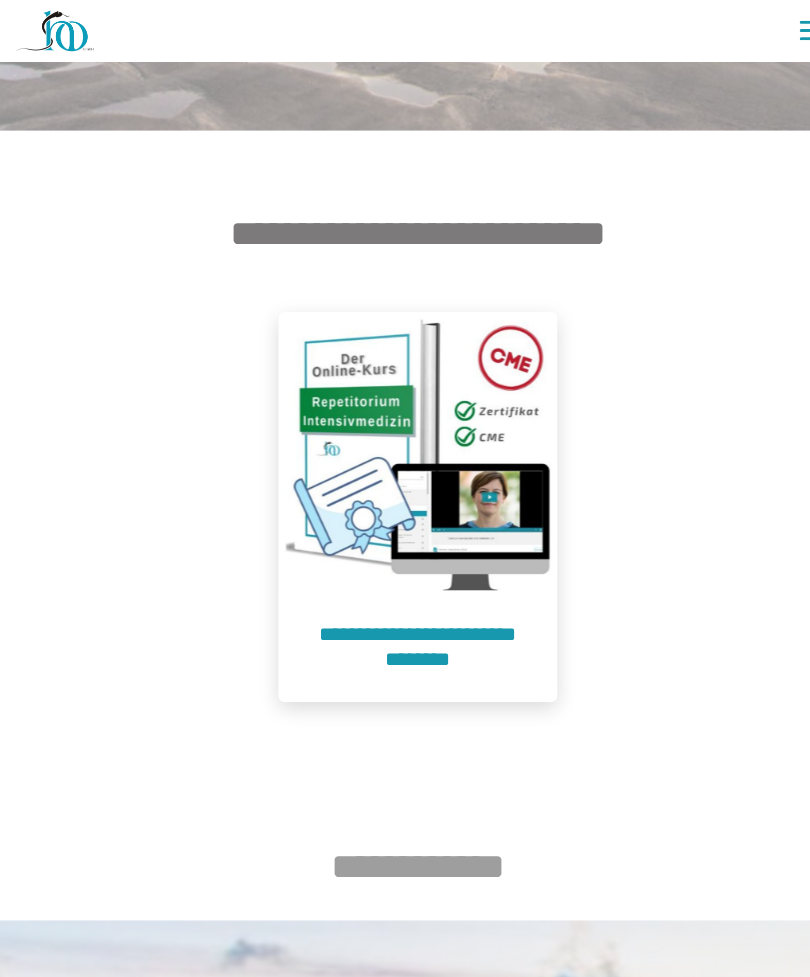 click on "**********" at bounding box center (405, 626) 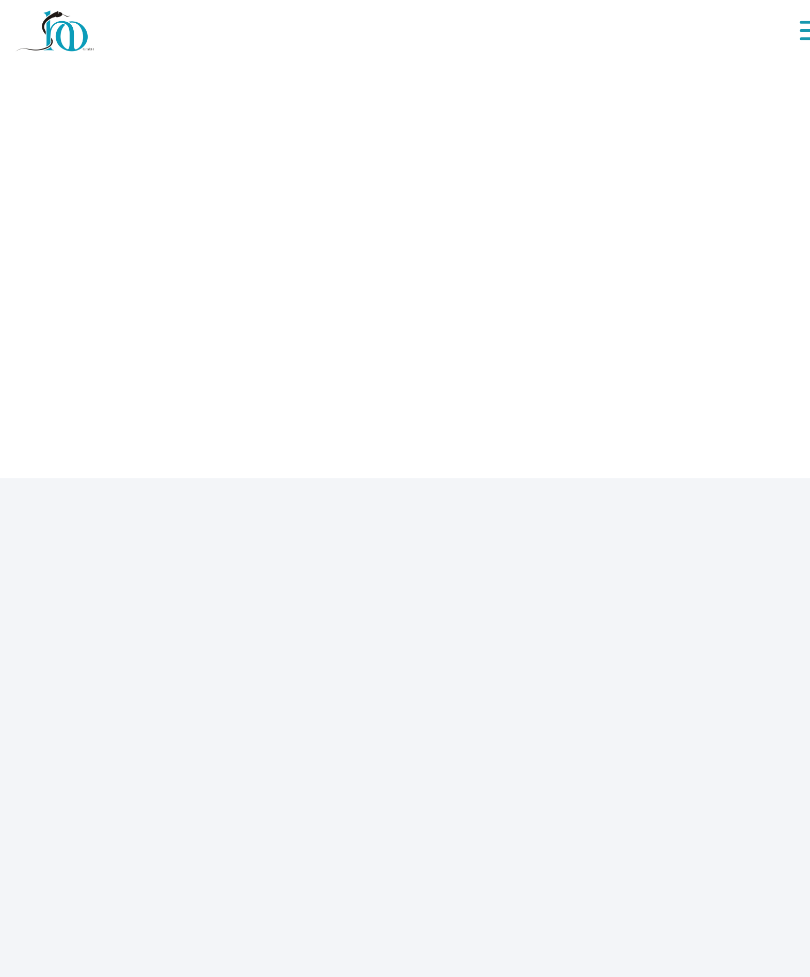scroll, scrollTop: 32, scrollLeft: 0, axis: vertical 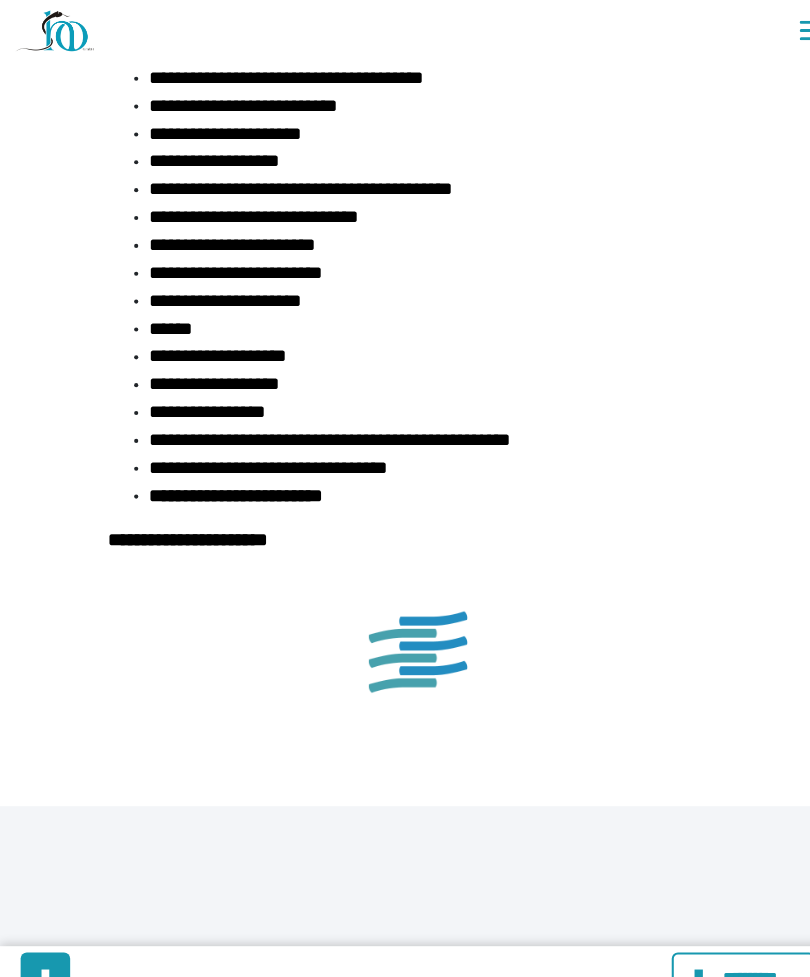 click on "**********" at bounding box center (720, 947) 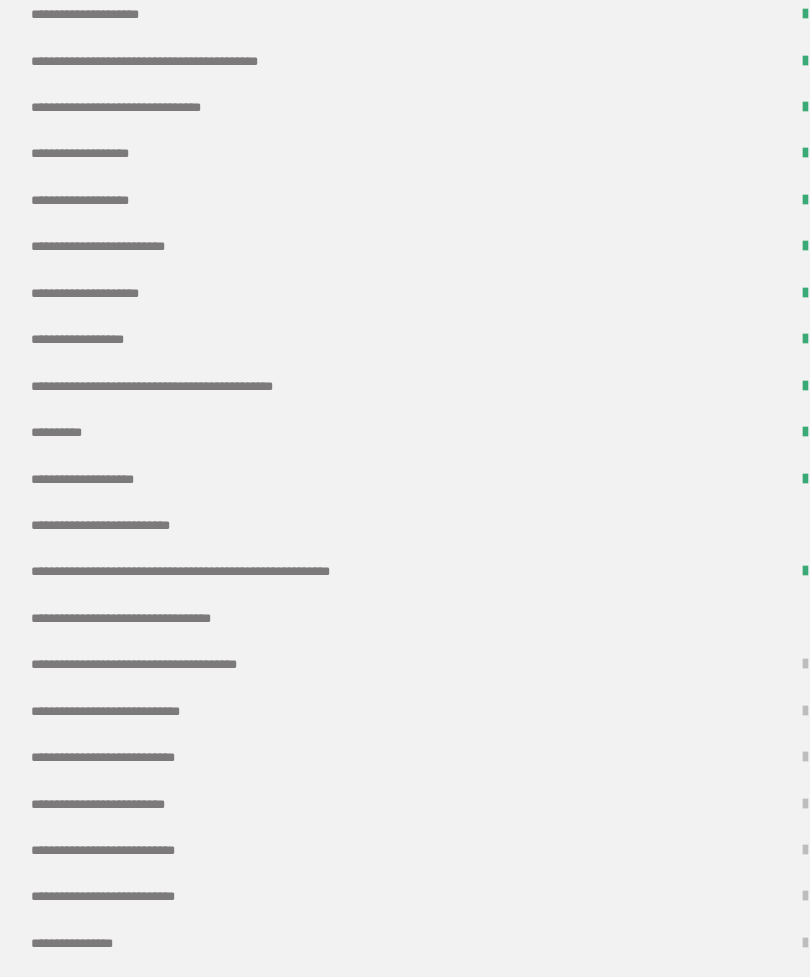 scroll, scrollTop: 1184, scrollLeft: 0, axis: vertical 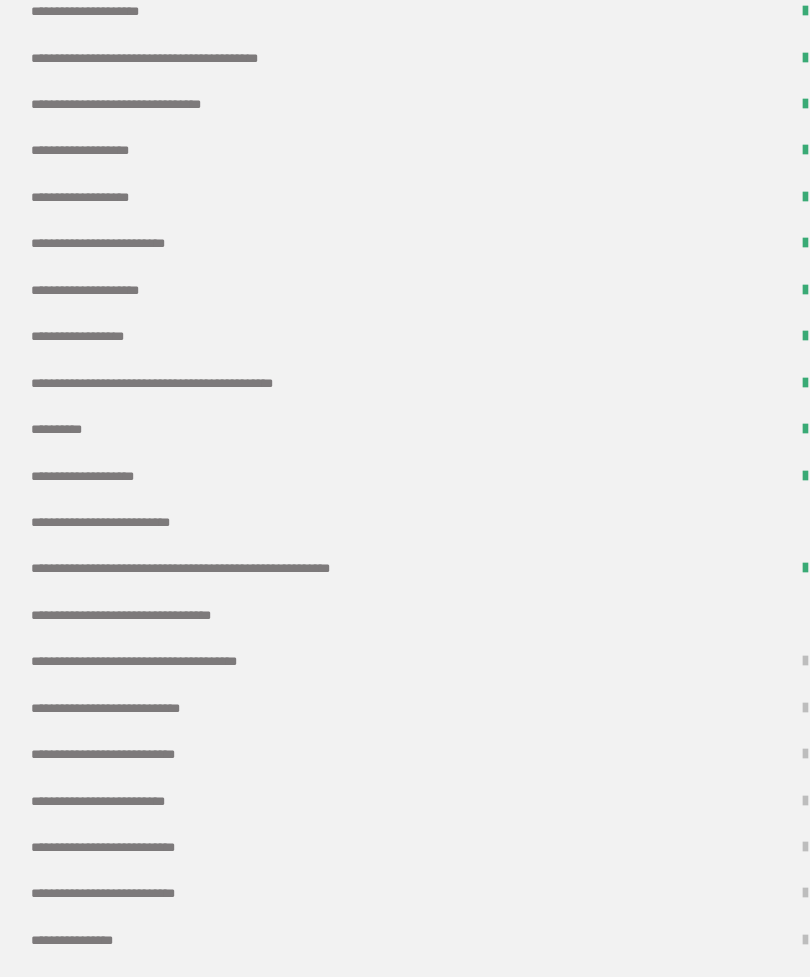 click on "**********" at bounding box center (147, 596) 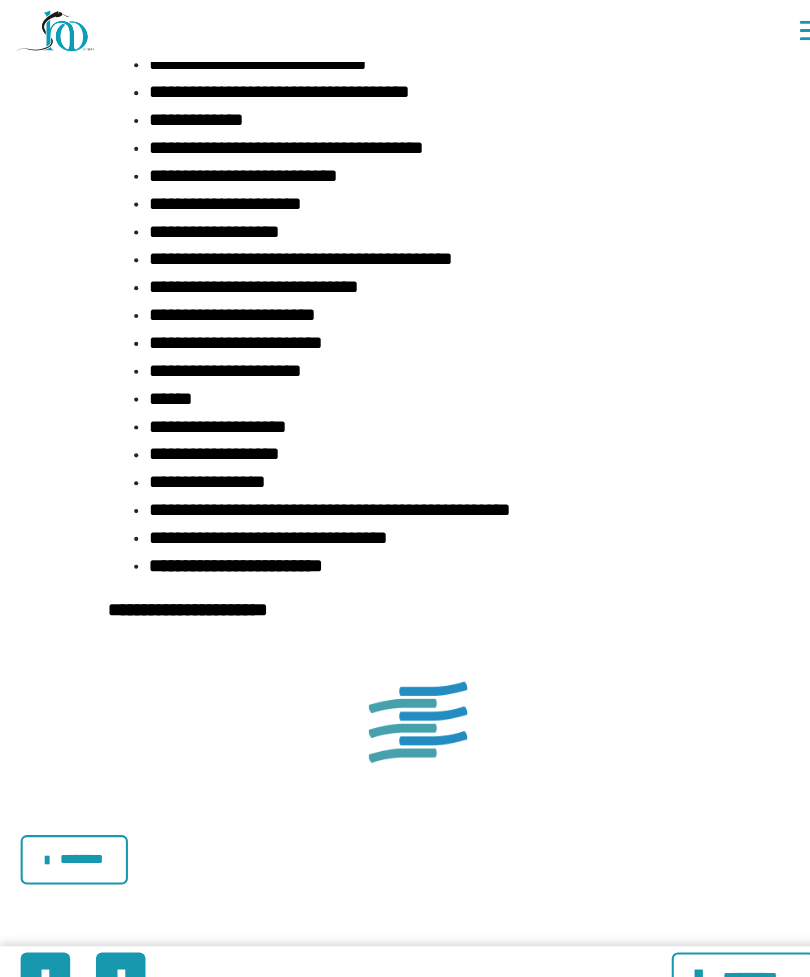 scroll, scrollTop: 0, scrollLeft: 0, axis: both 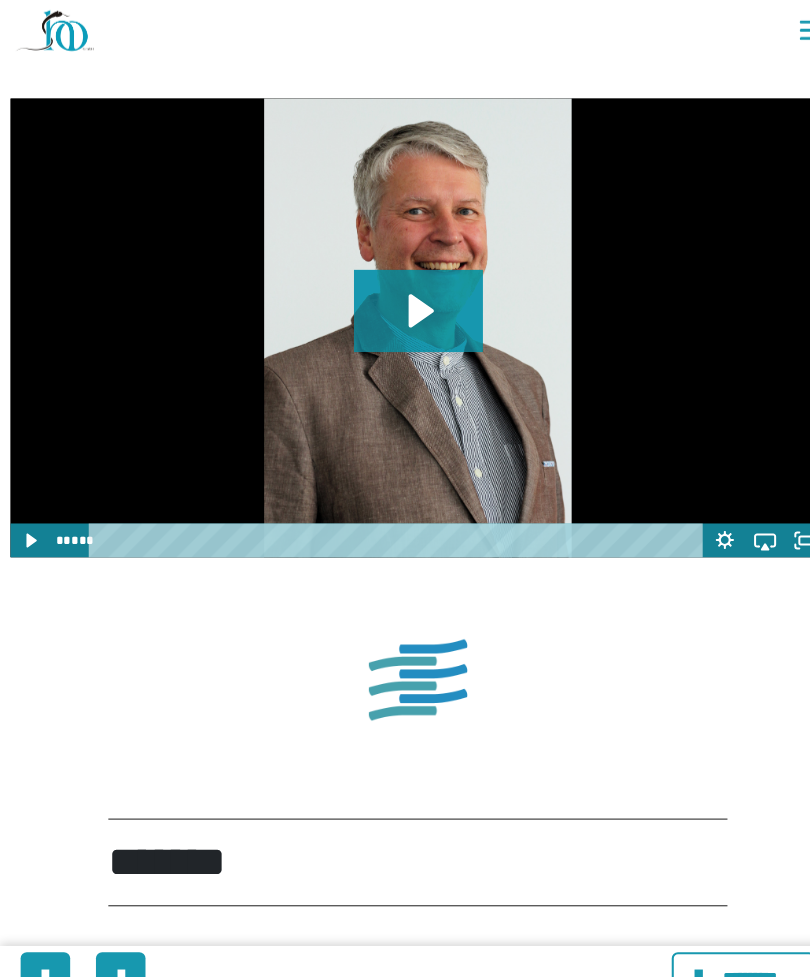click 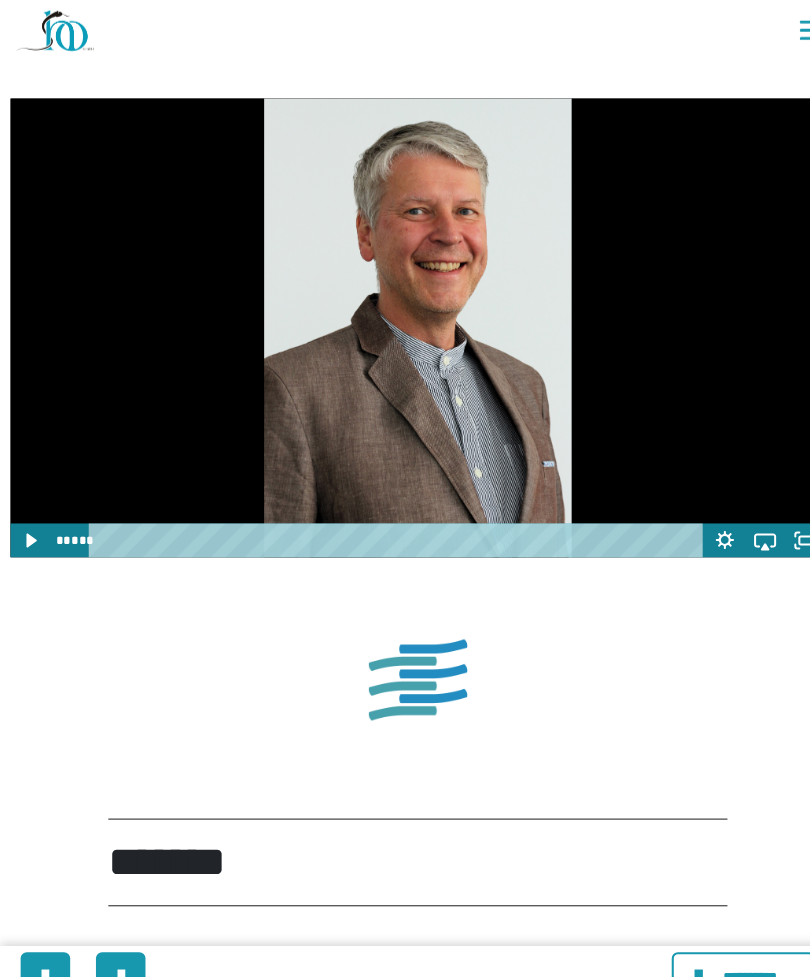 scroll, scrollTop: 1235, scrollLeft: 0, axis: vertical 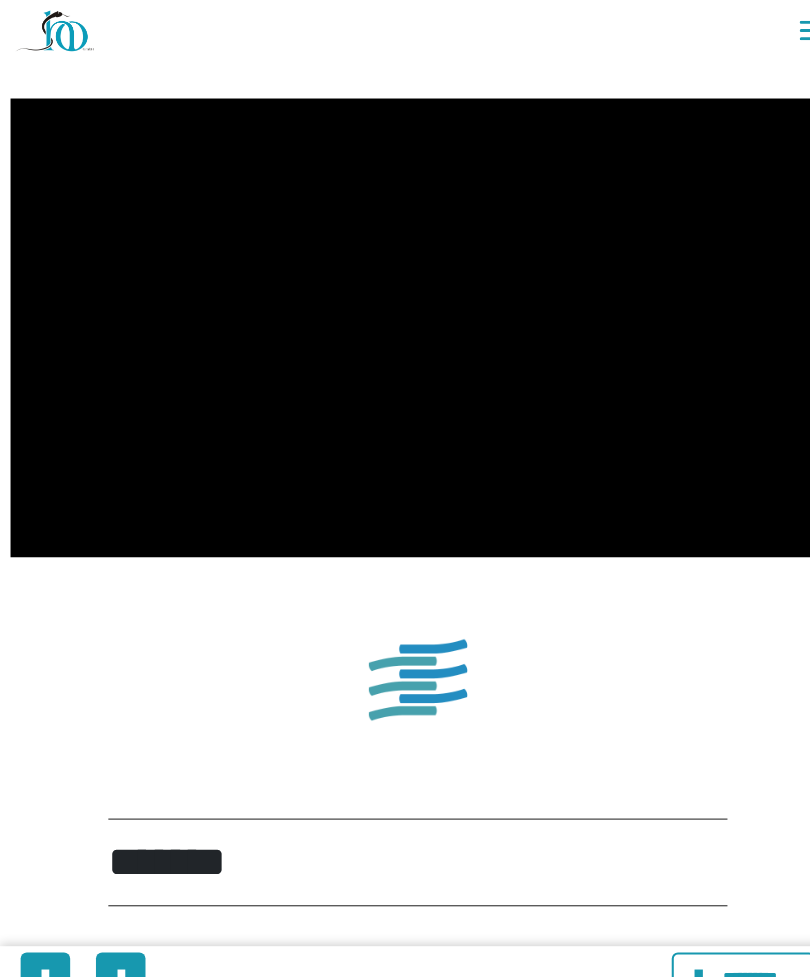 click at bounding box center [405, 317] 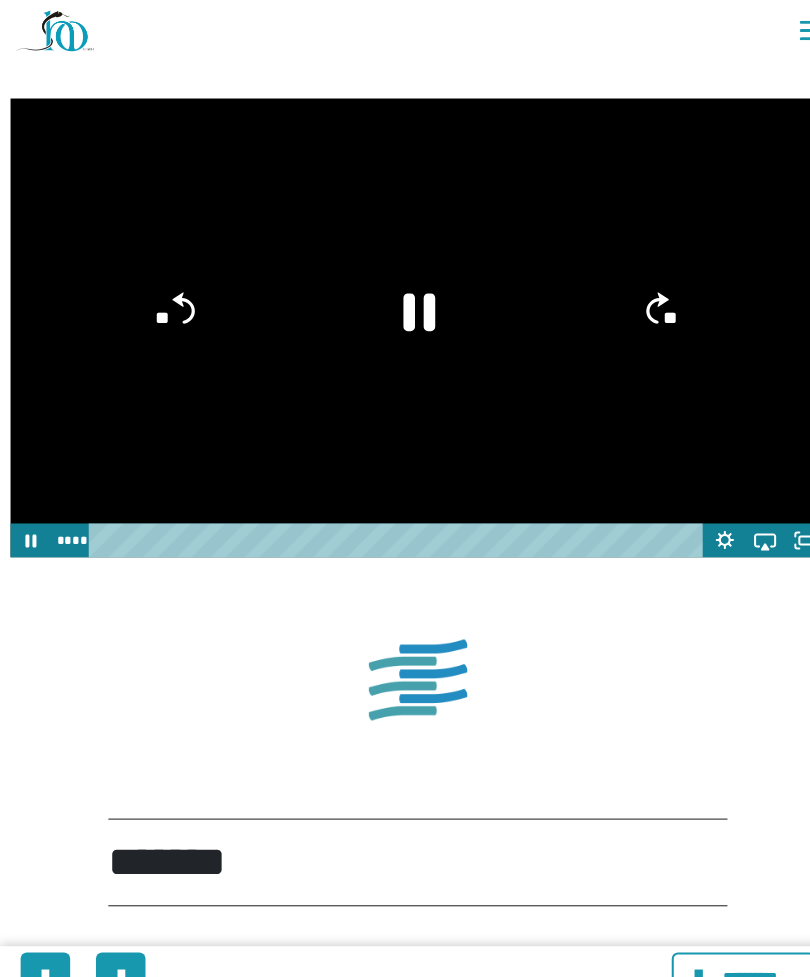click 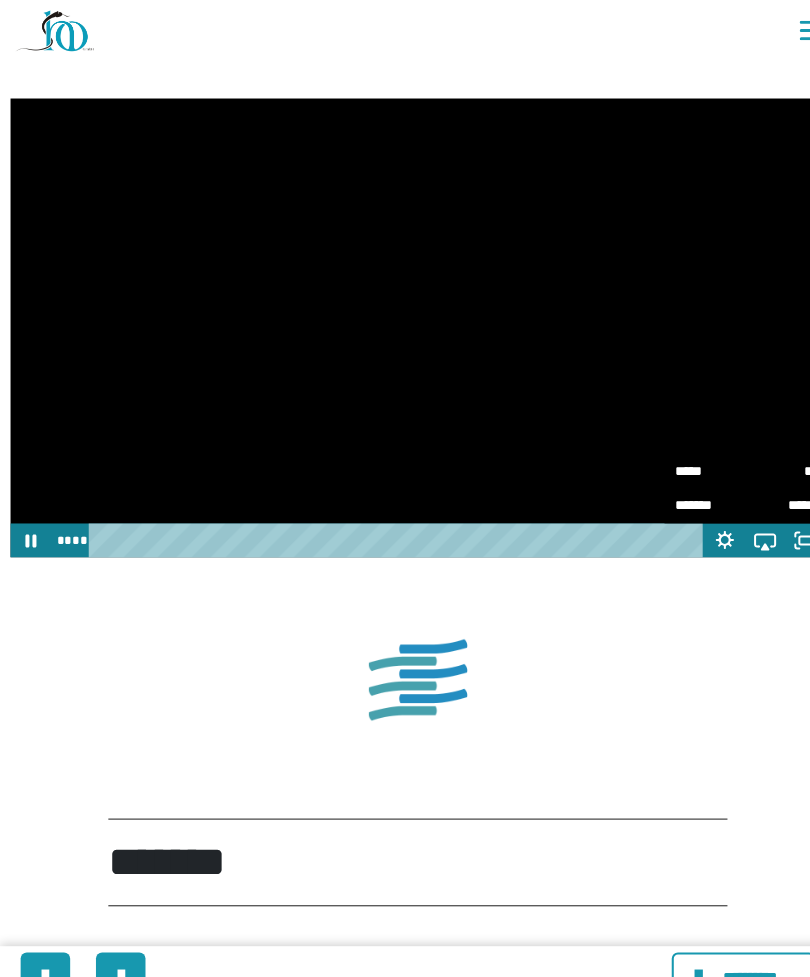 click on "**" at bounding box center [756, 456] 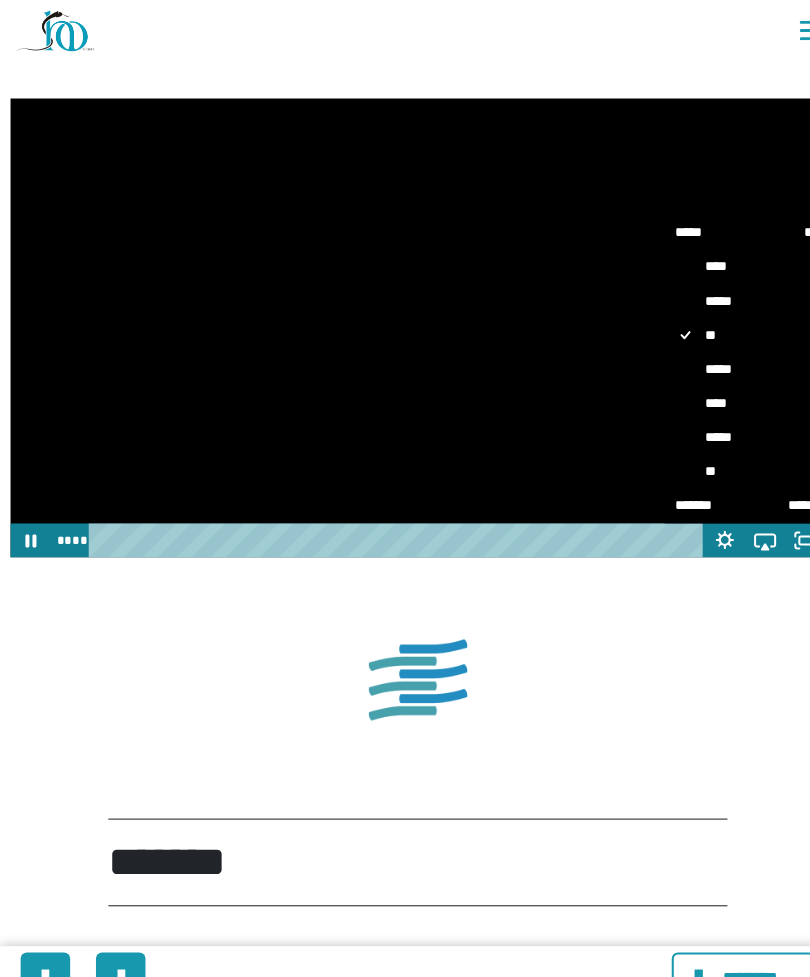 click on "*****" at bounding box center [722, 358] 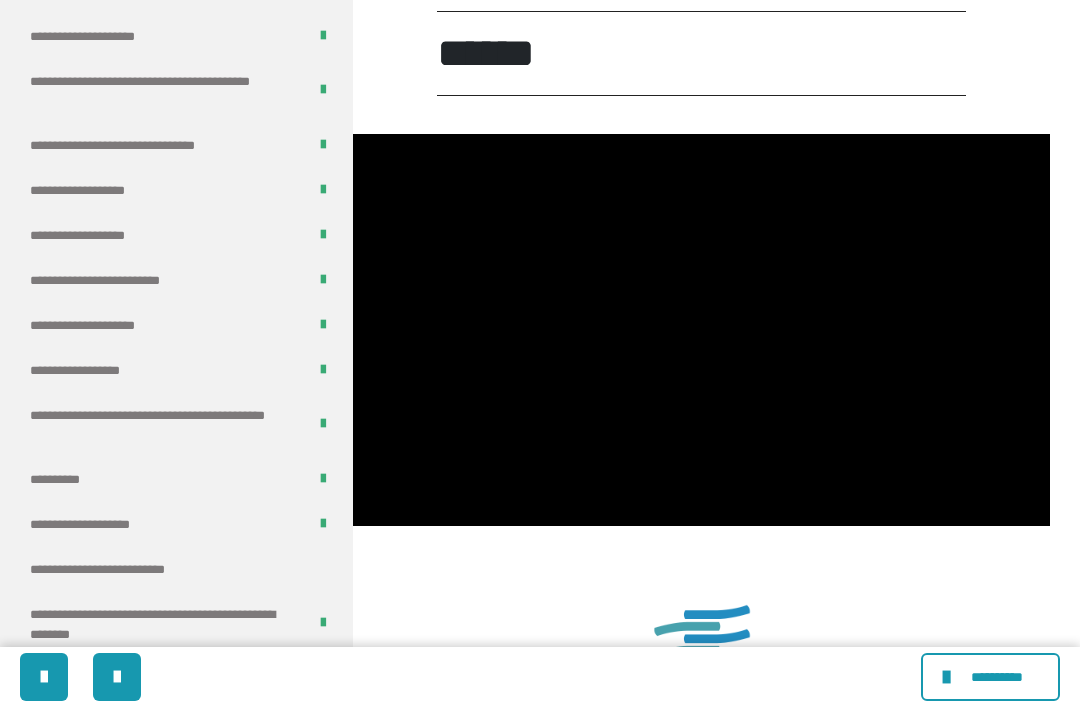 scroll, scrollTop: 1341, scrollLeft: 0, axis: vertical 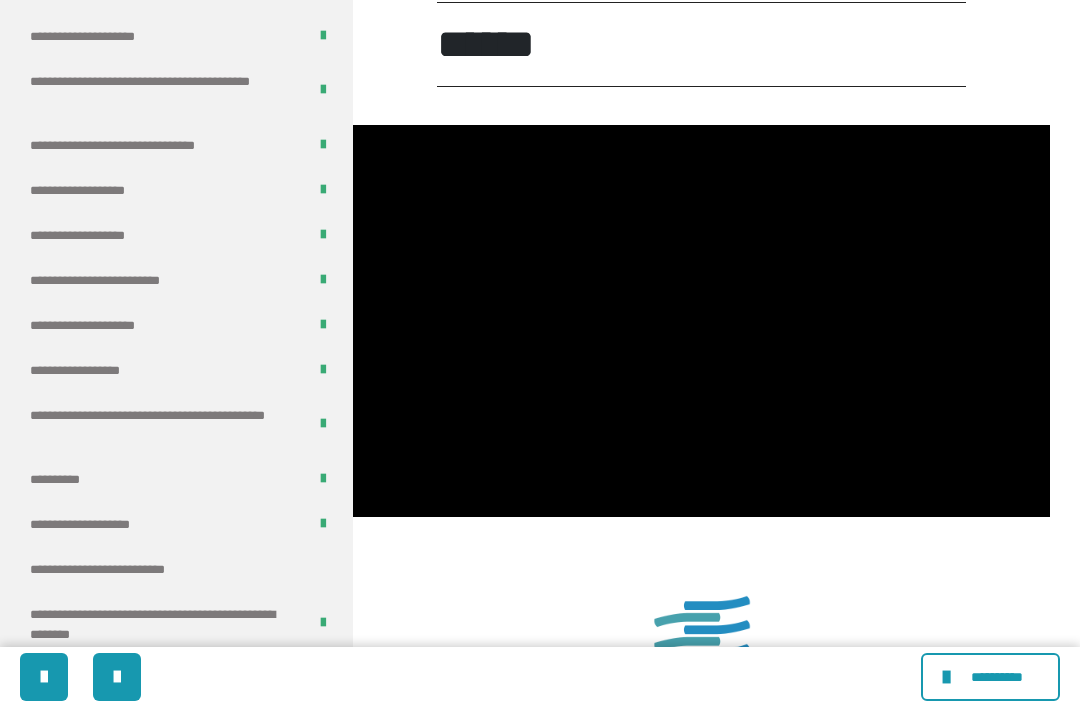 click at bounding box center [701, -91] 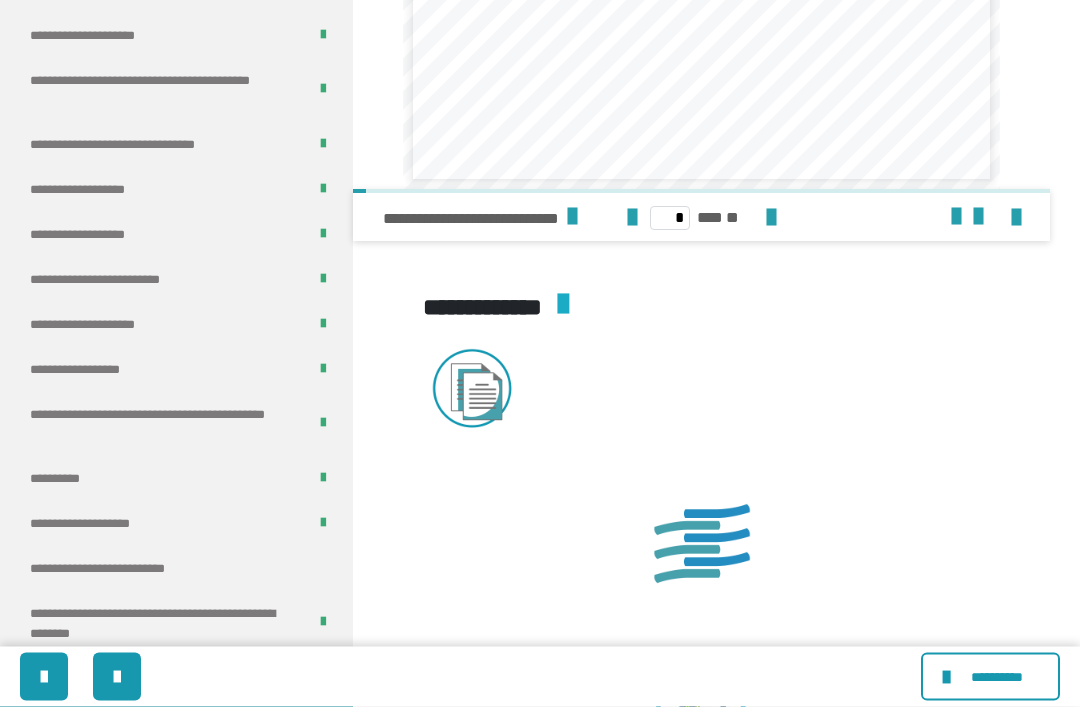 scroll, scrollTop: 3651, scrollLeft: 0, axis: vertical 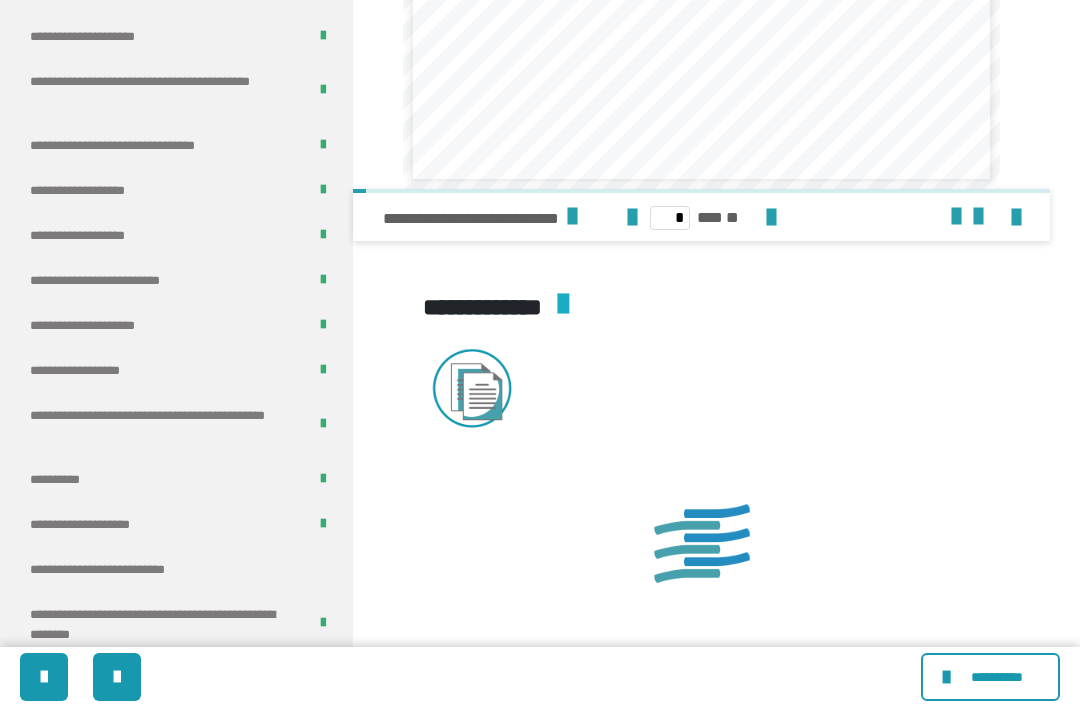 click at bounding box center (572, 217) 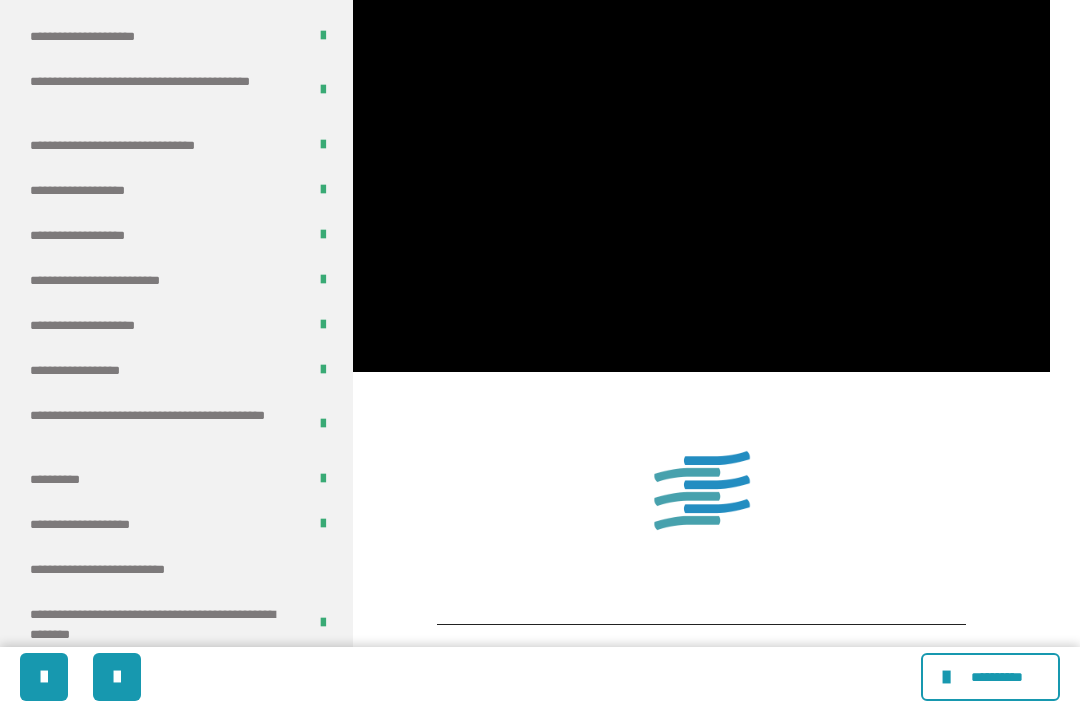 scroll, scrollTop: 1485, scrollLeft: 0, axis: vertical 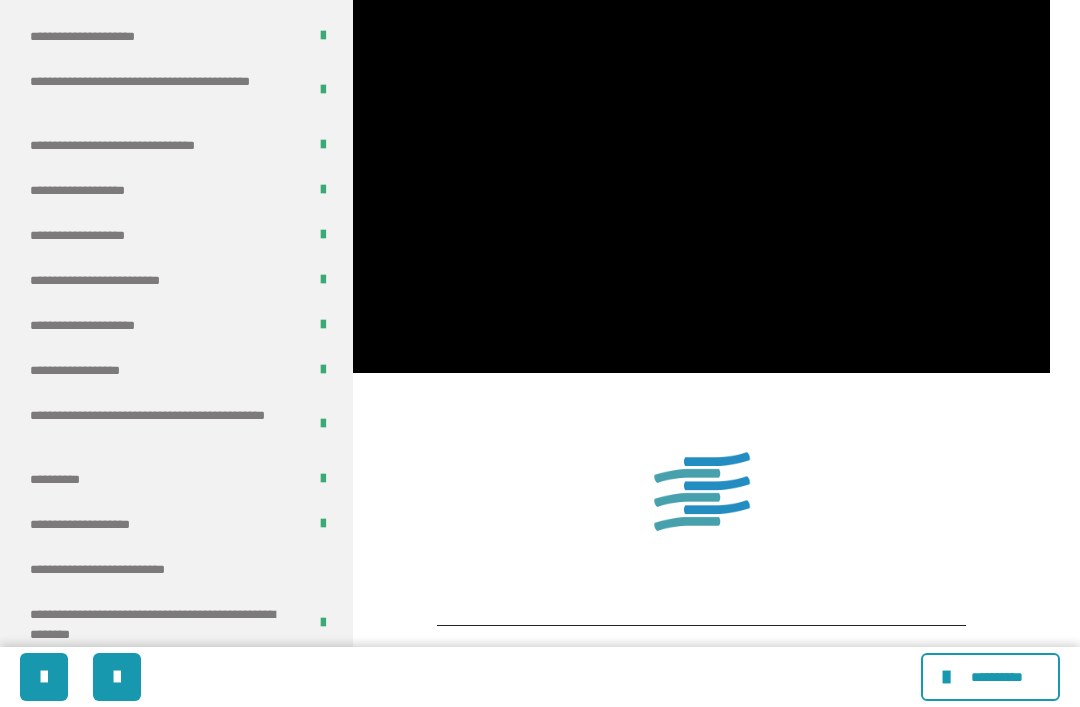 click at bounding box center (701, 177) 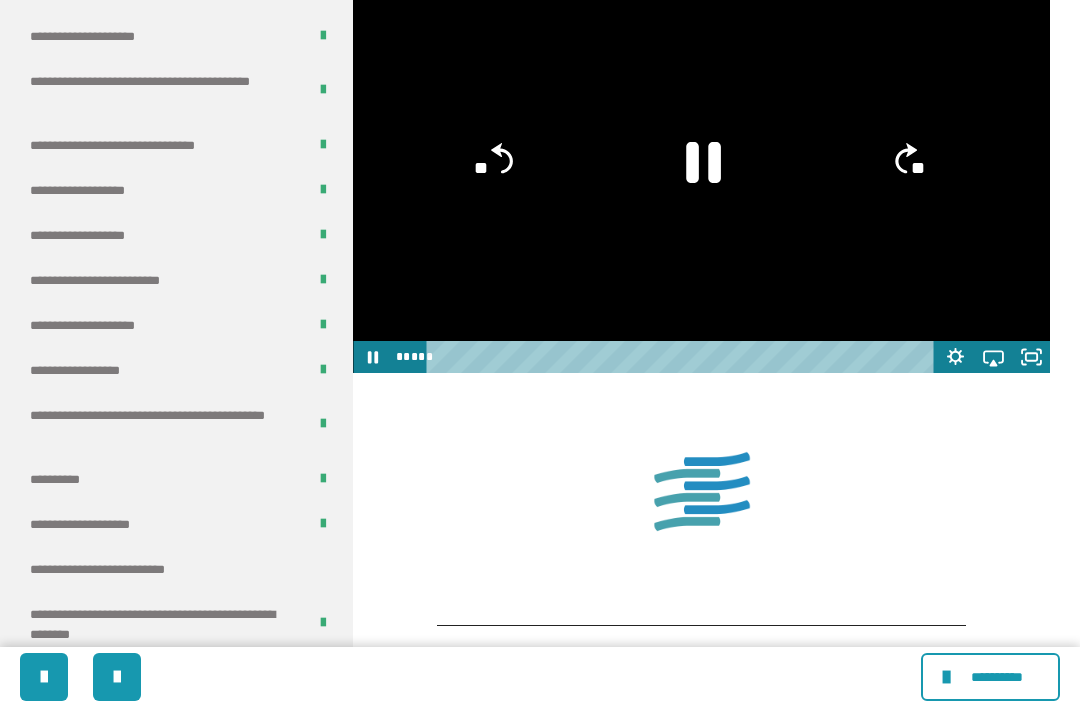 click 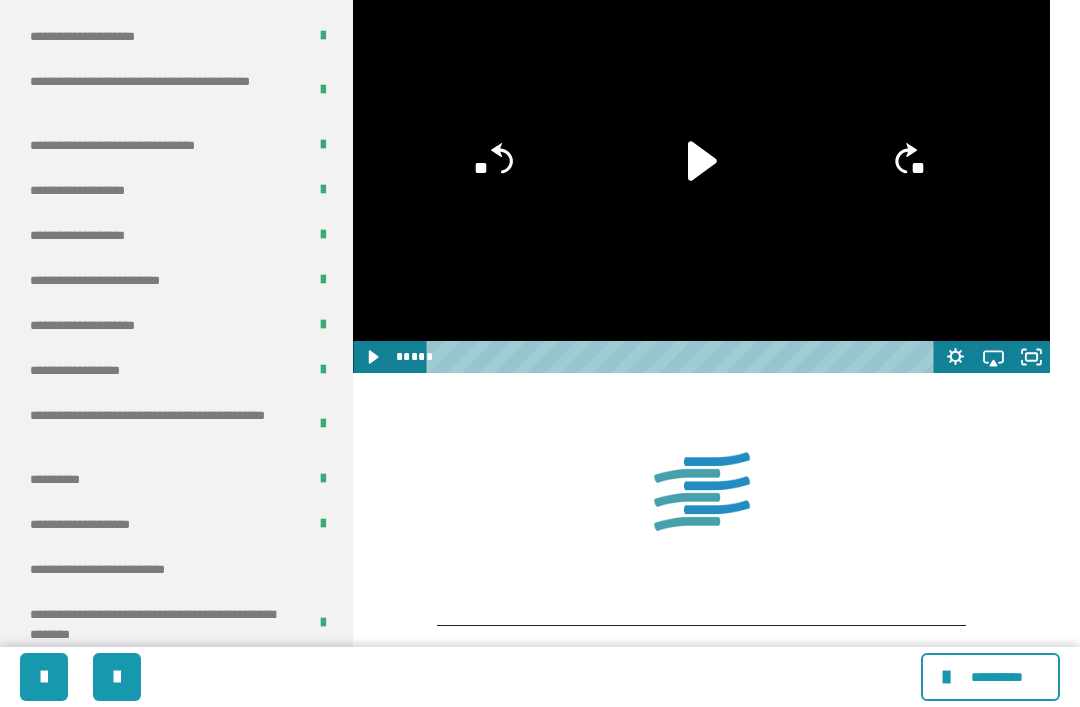 click 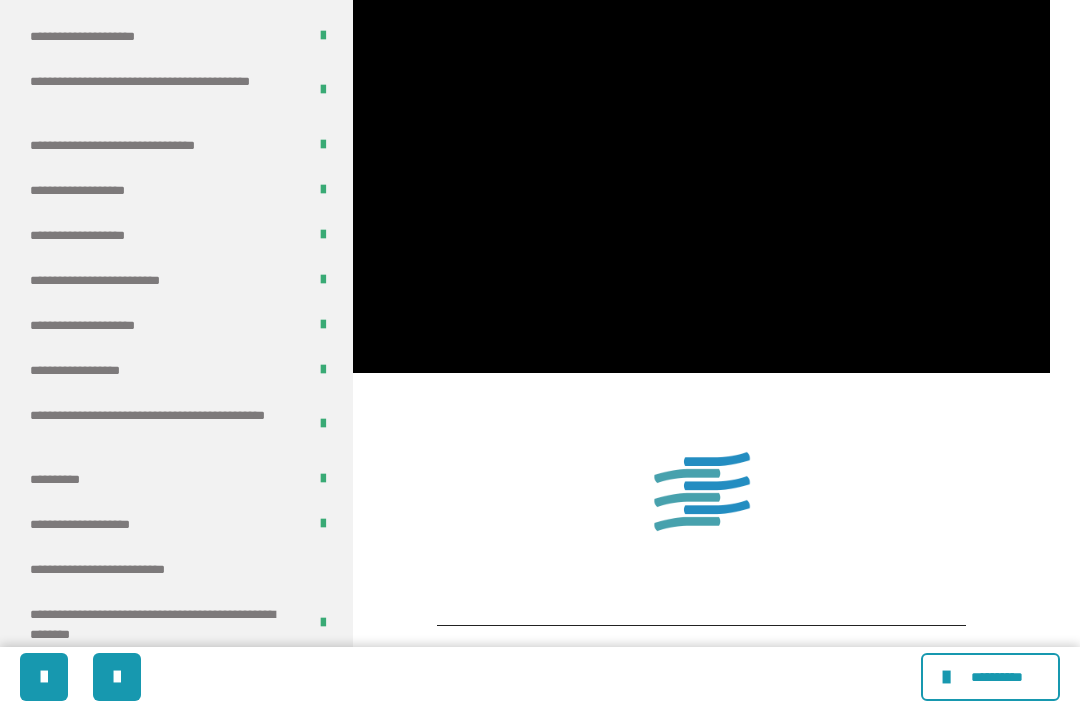 click at bounding box center [701, 177] 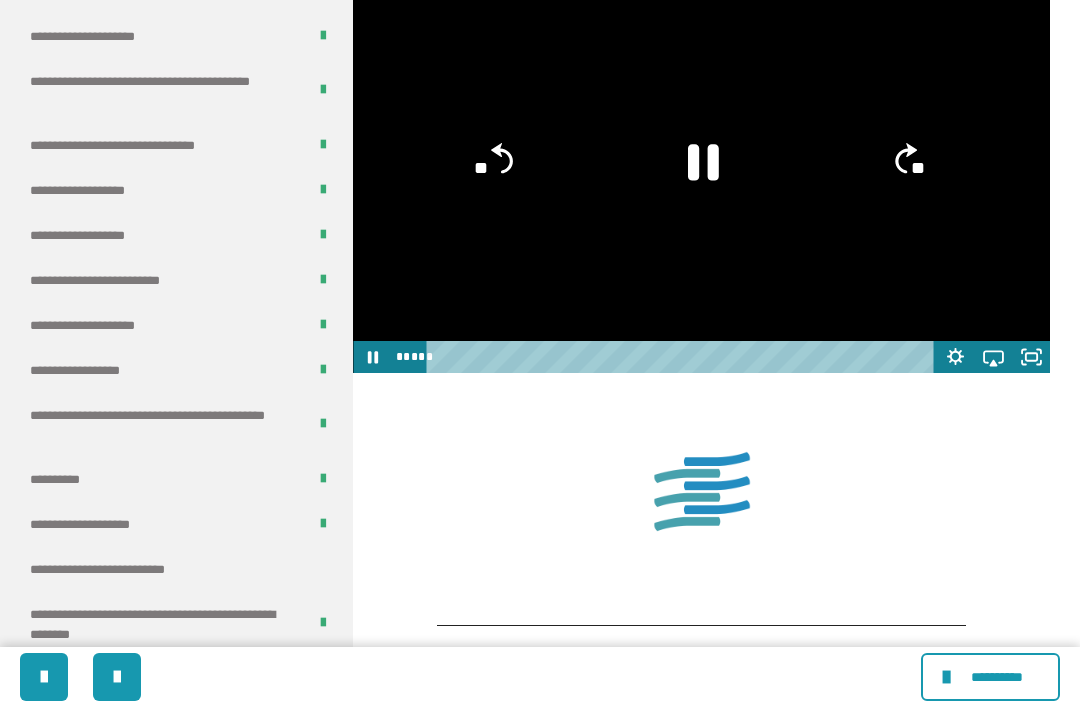 click 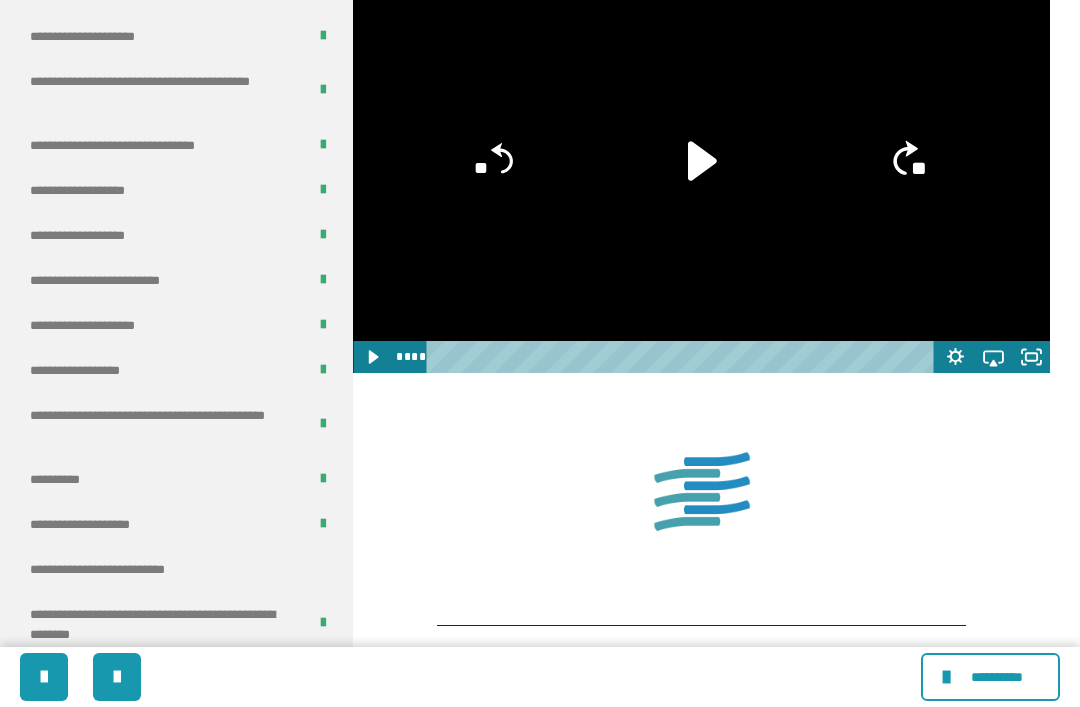 click on "**" 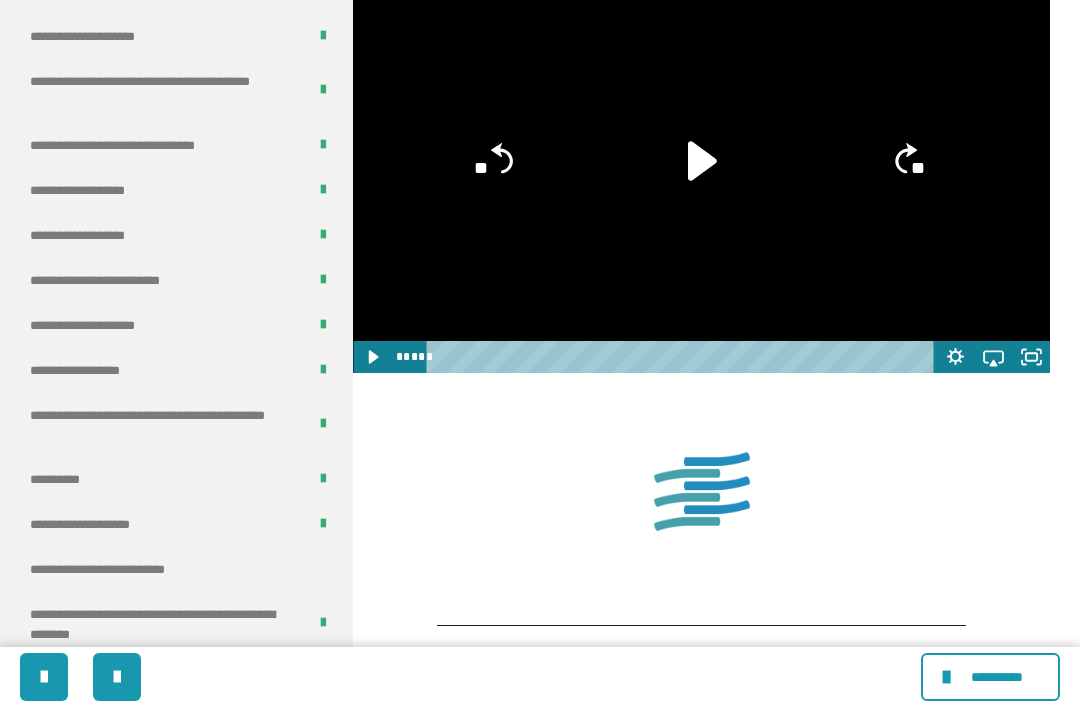 click 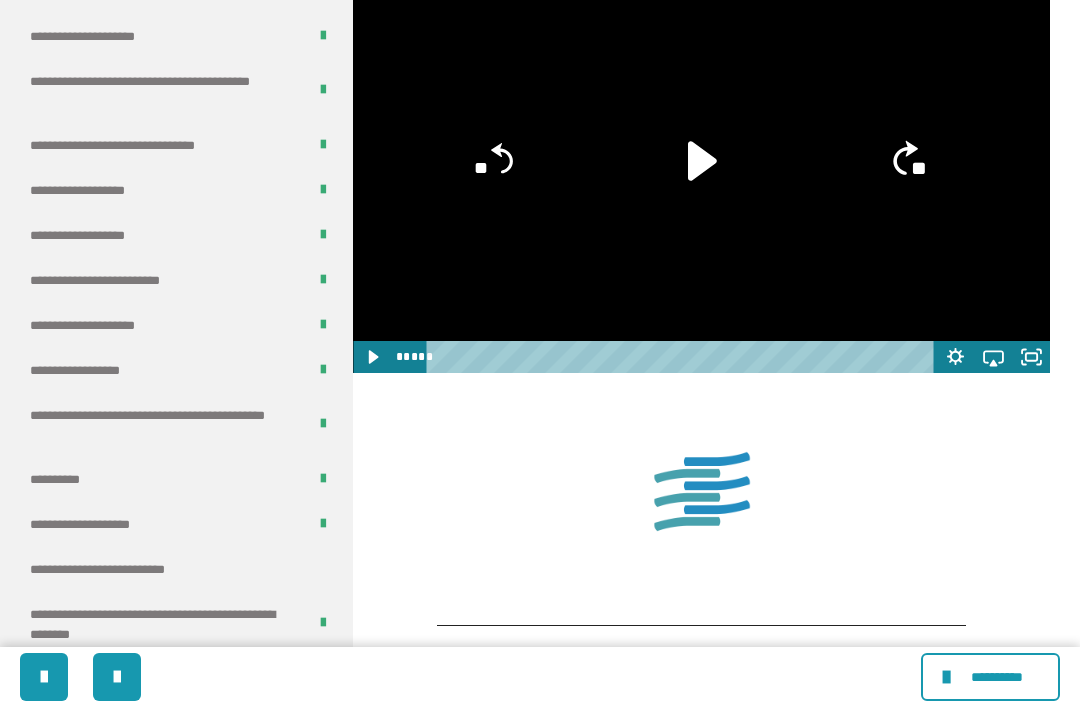 click on "**" 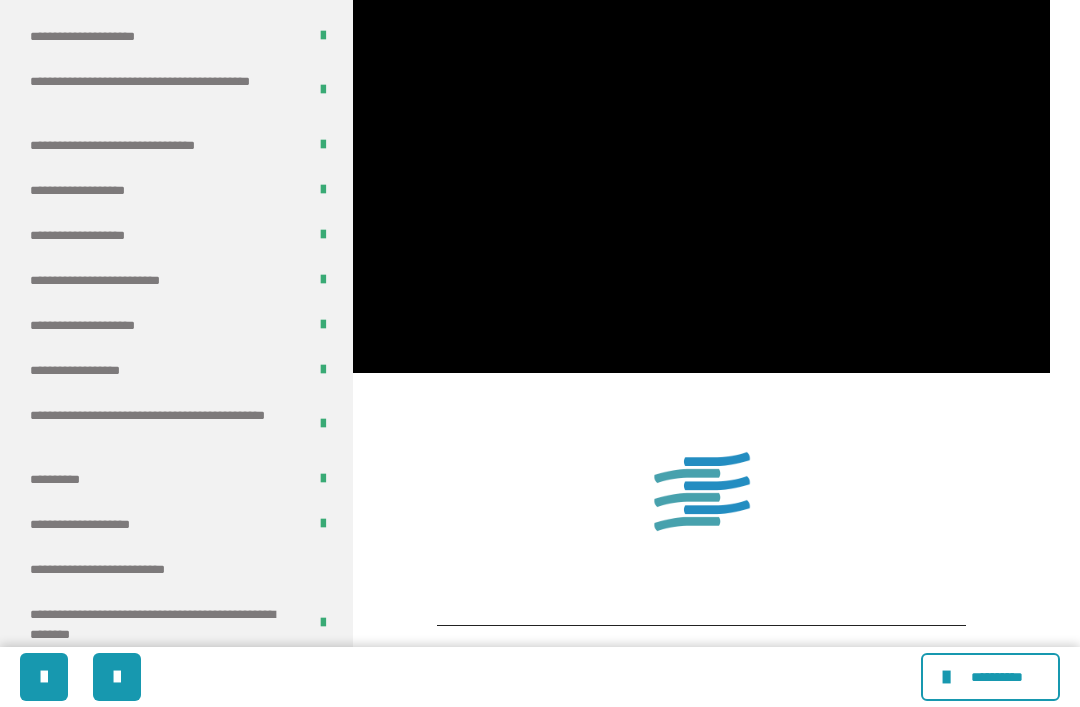 click at bounding box center [701, 177] 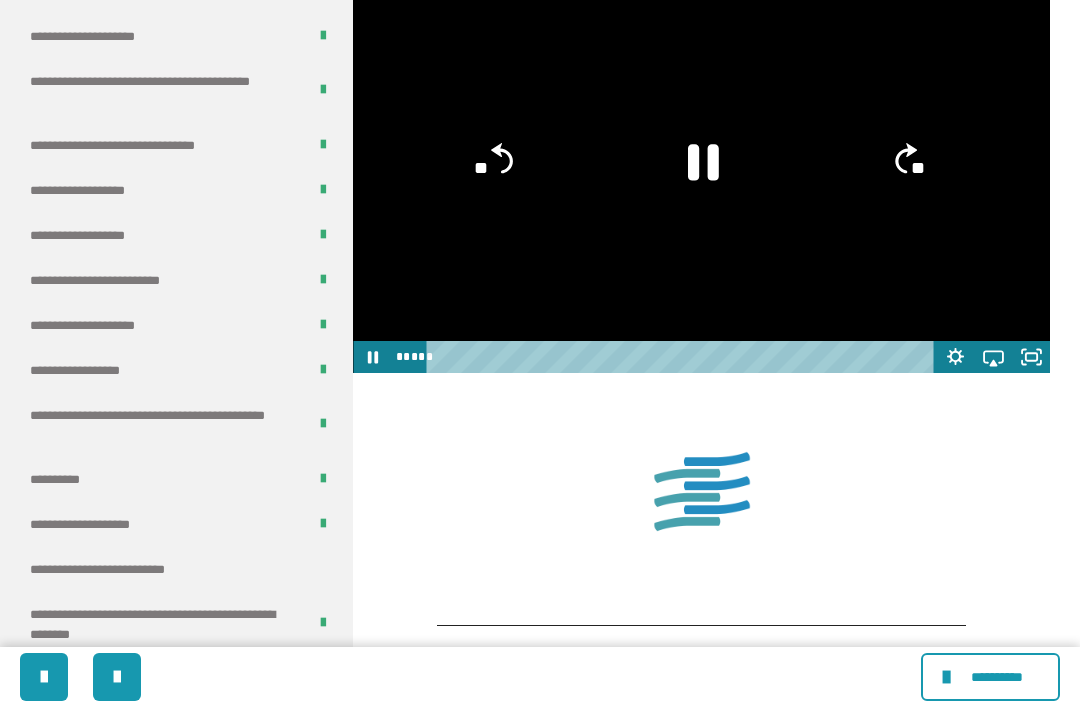 click on "**" 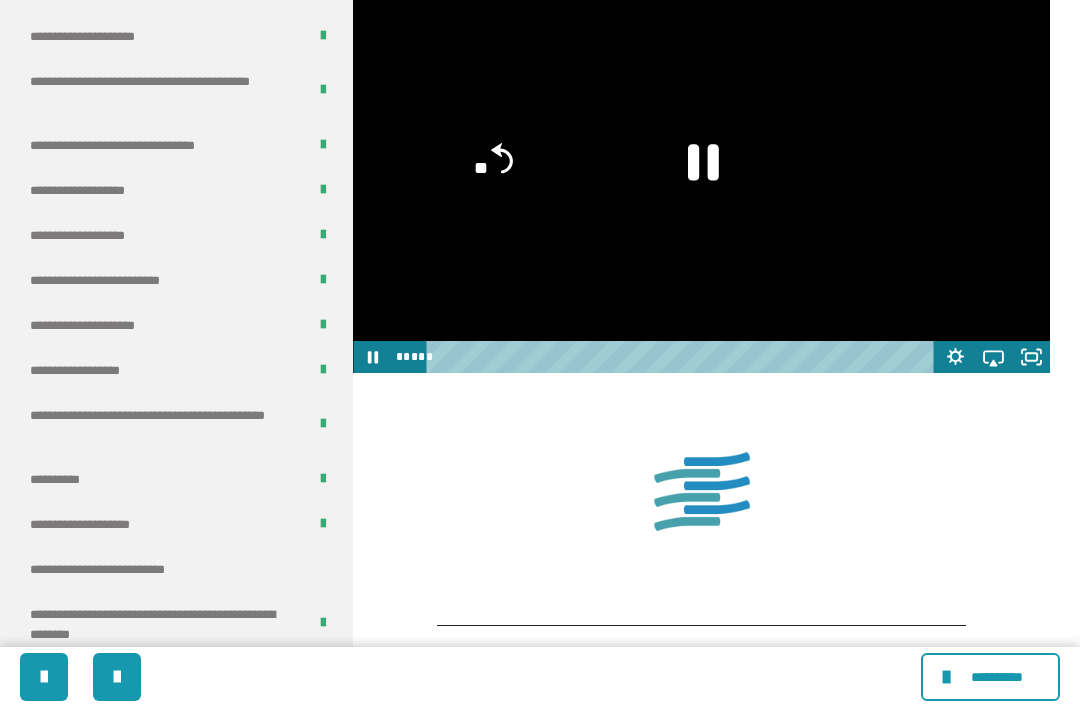 click on "**" 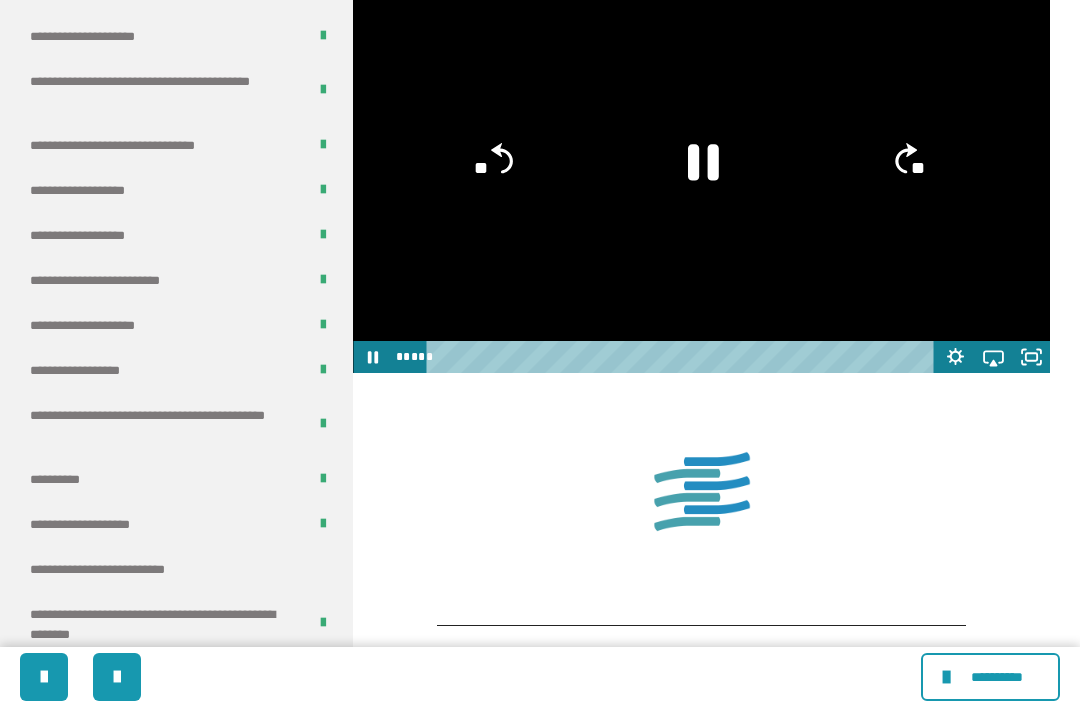click on "**" 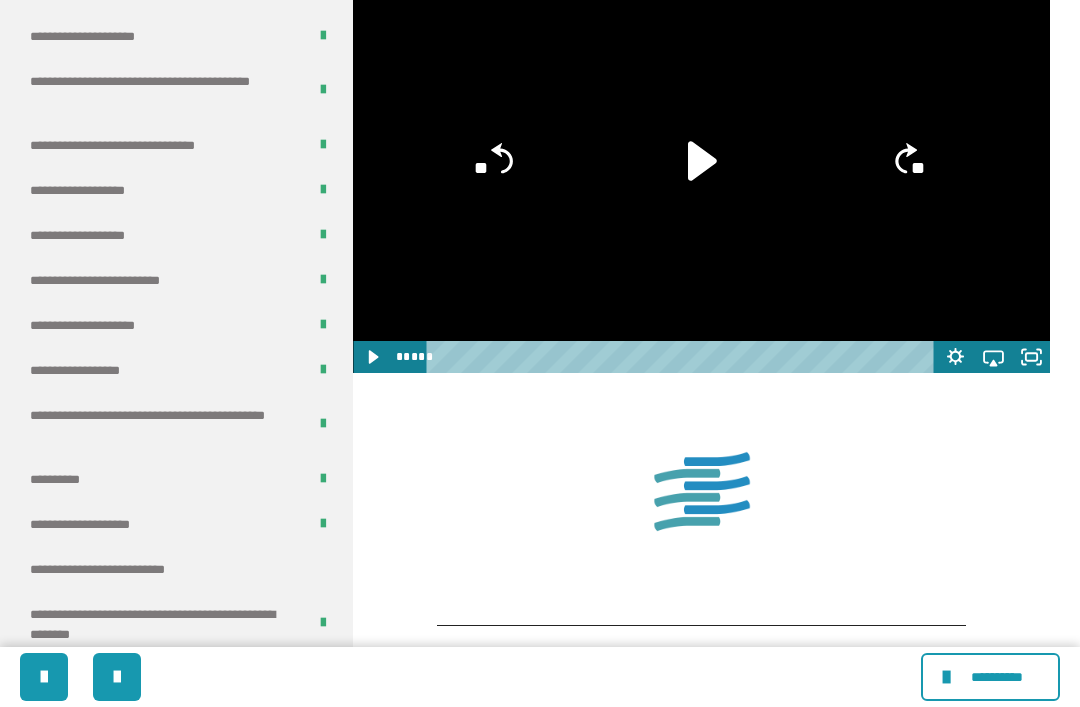 click 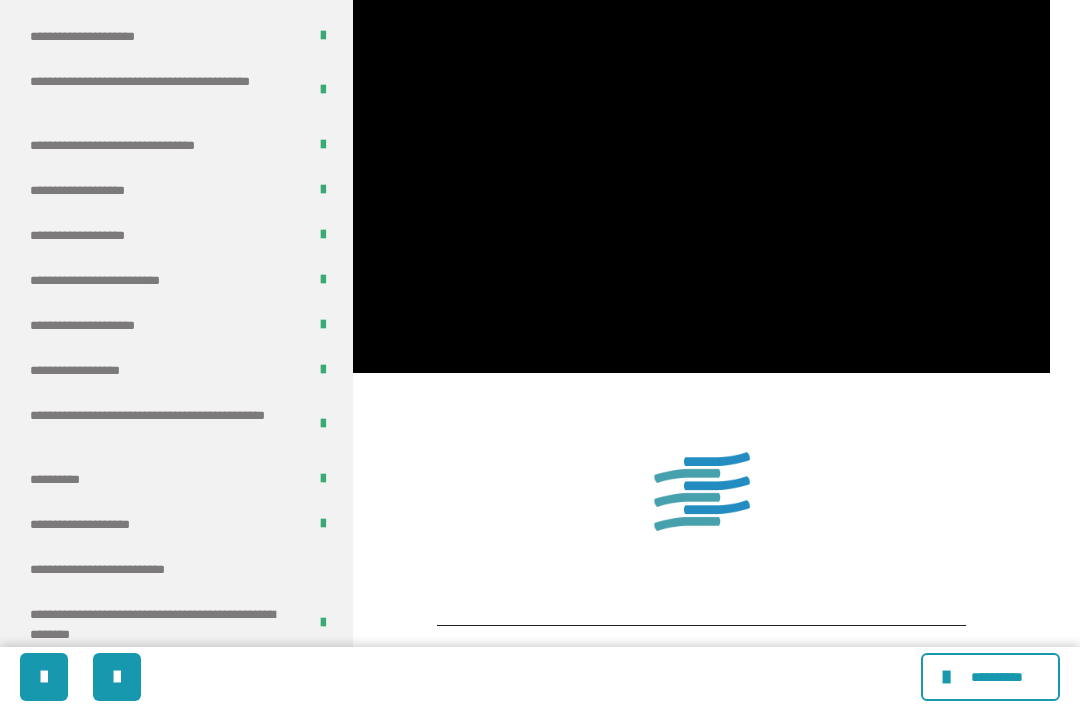 click at bounding box center (701, 177) 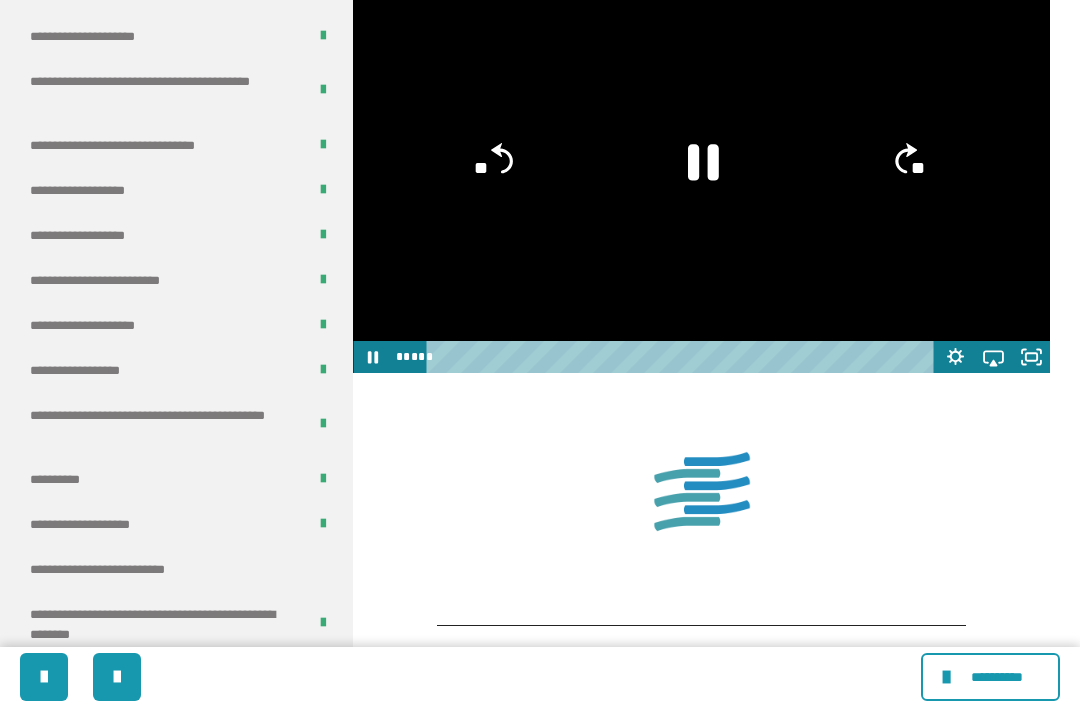click on "**" 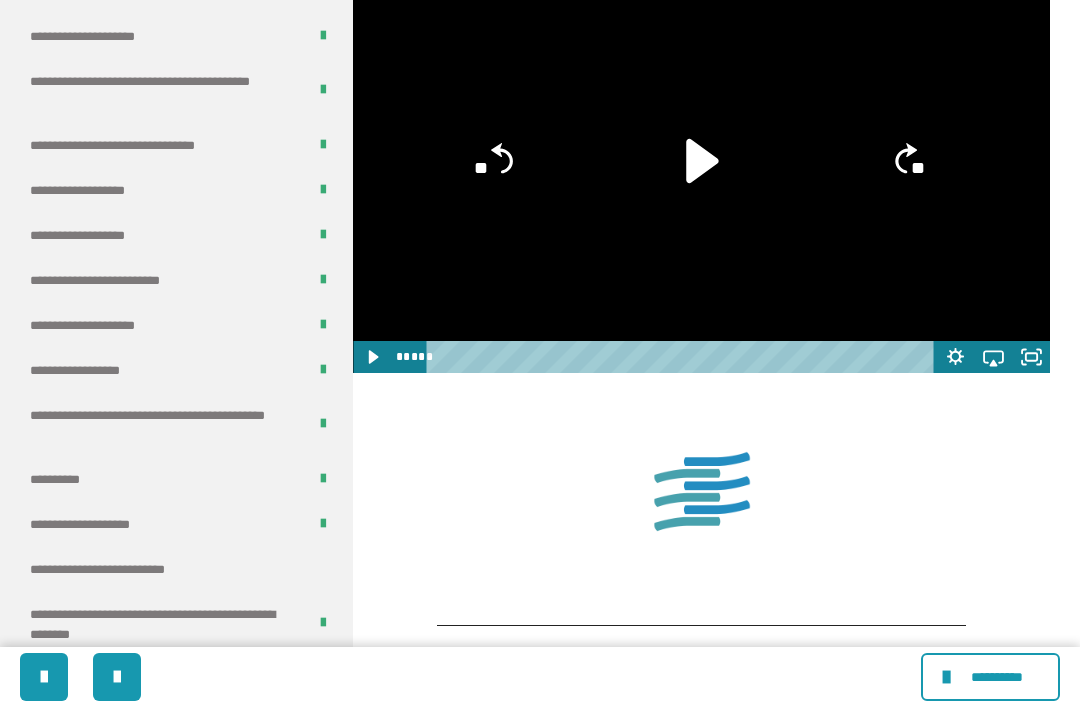 click 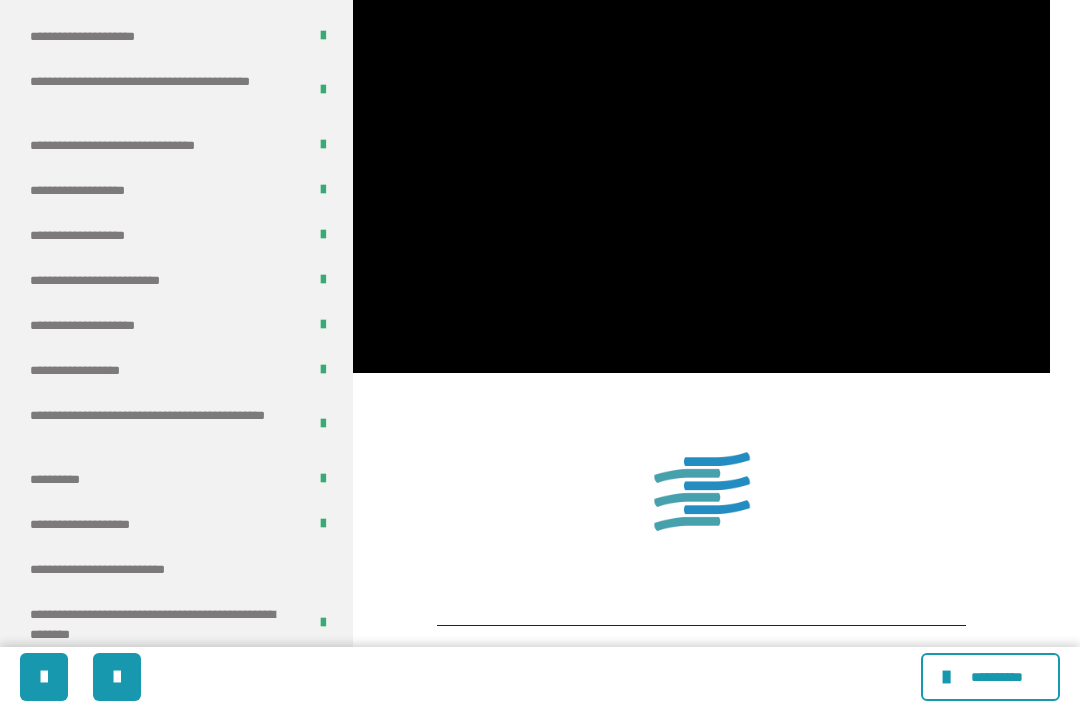 click at bounding box center (701, 177) 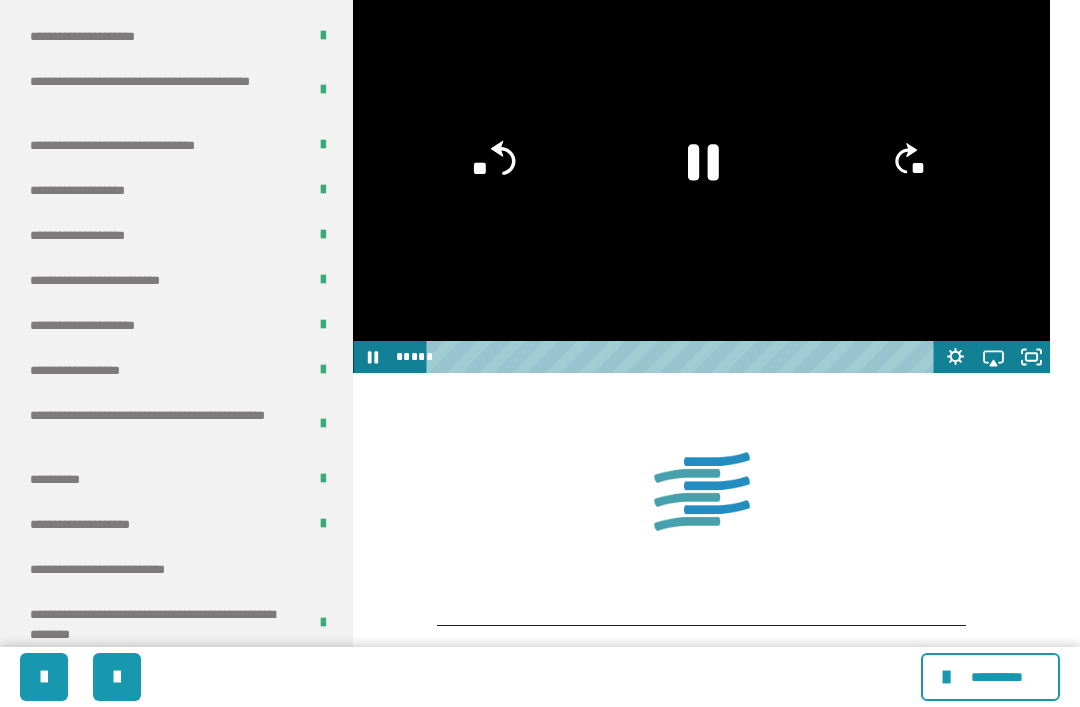click on "**" 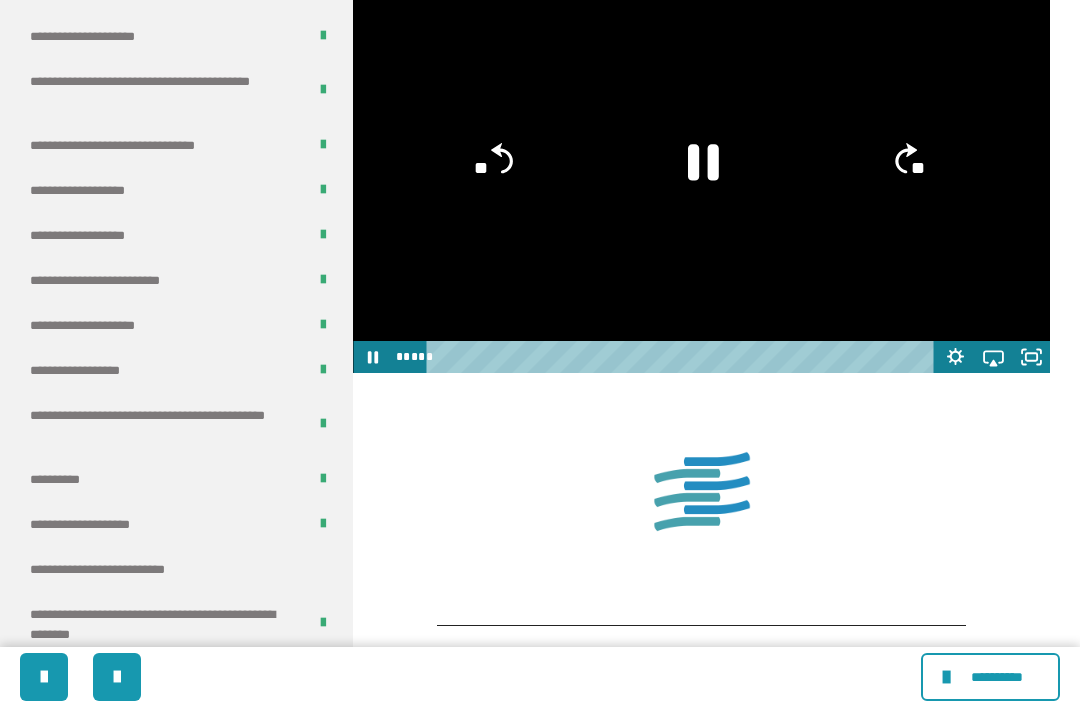 click 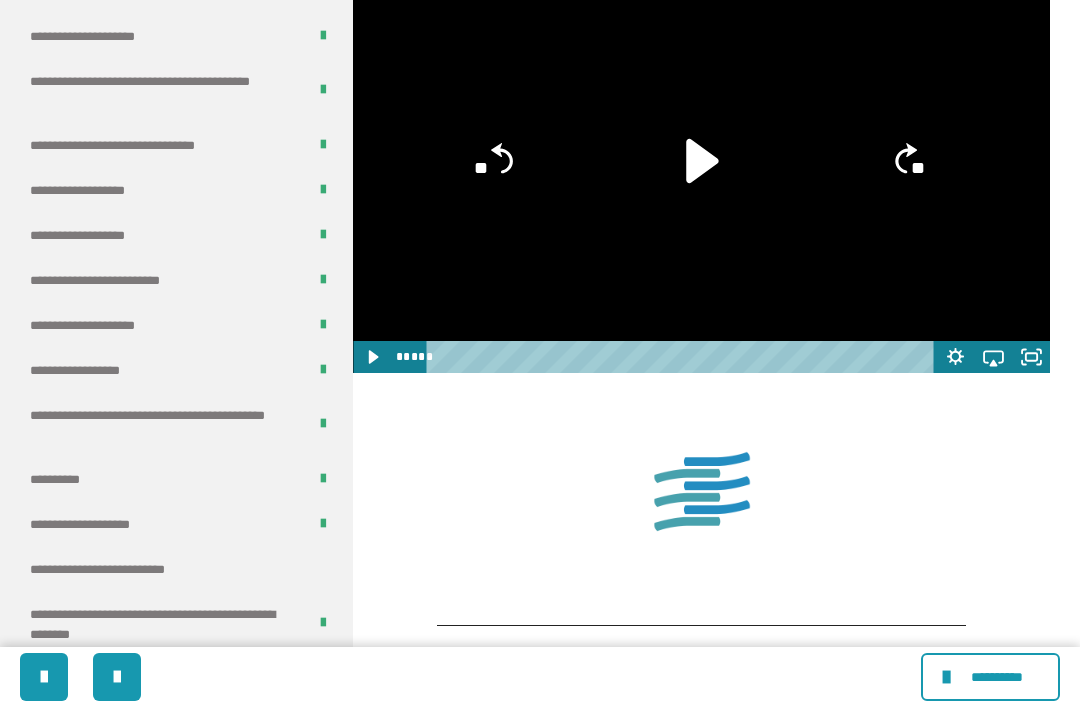 click 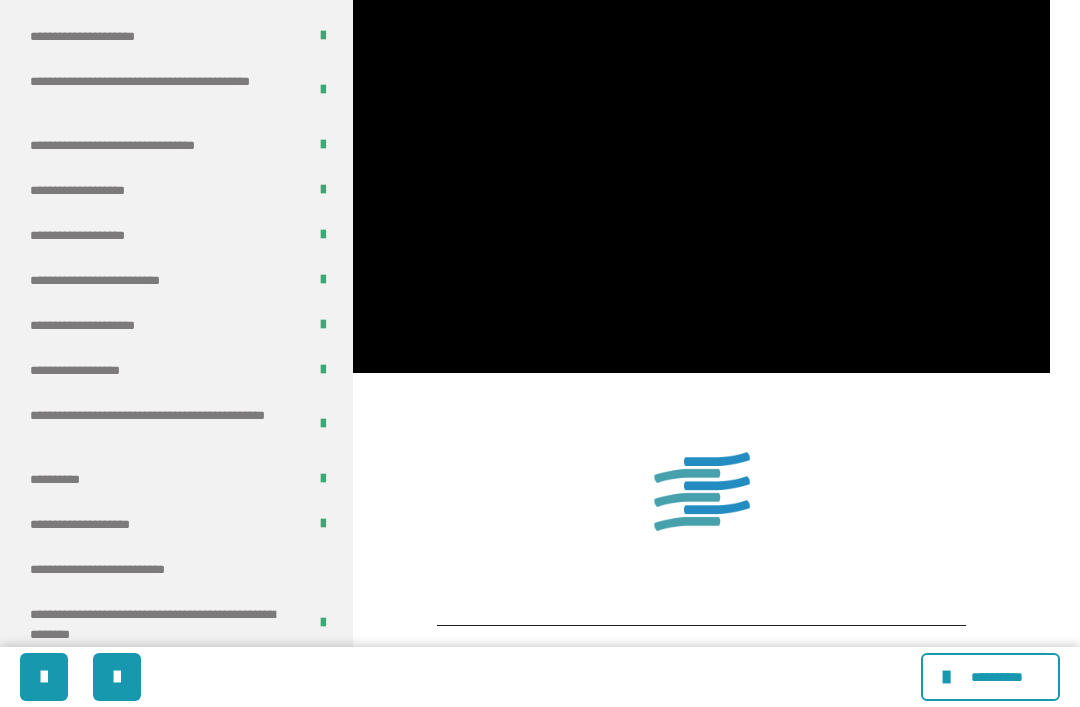click at bounding box center [701, 177] 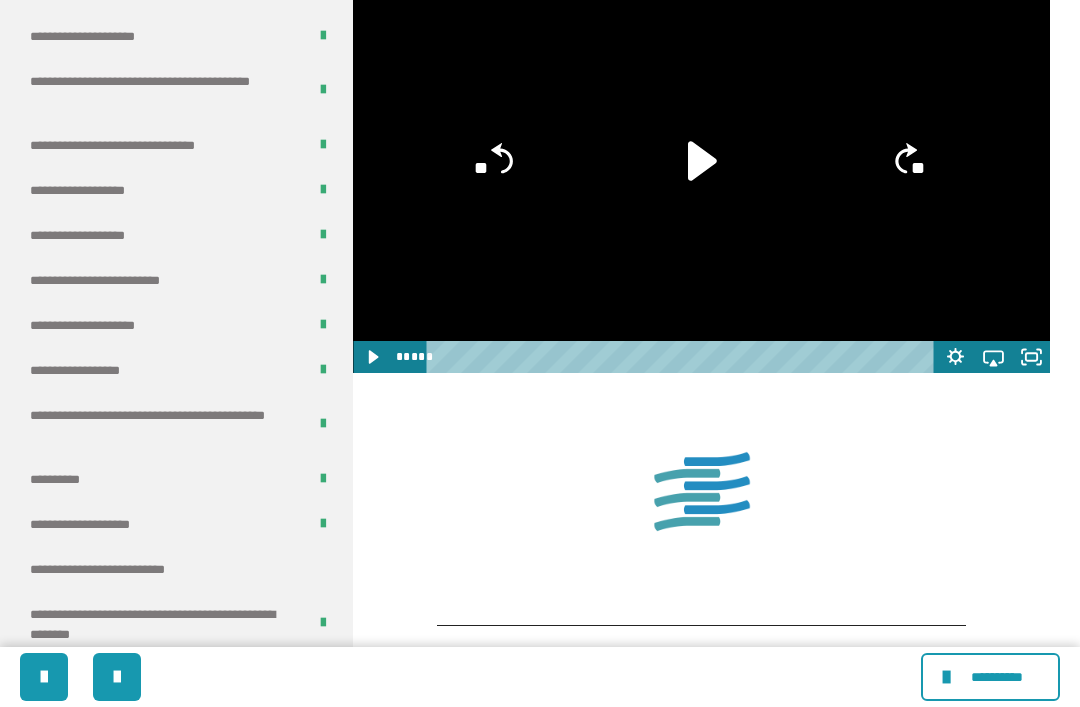 click on "**" 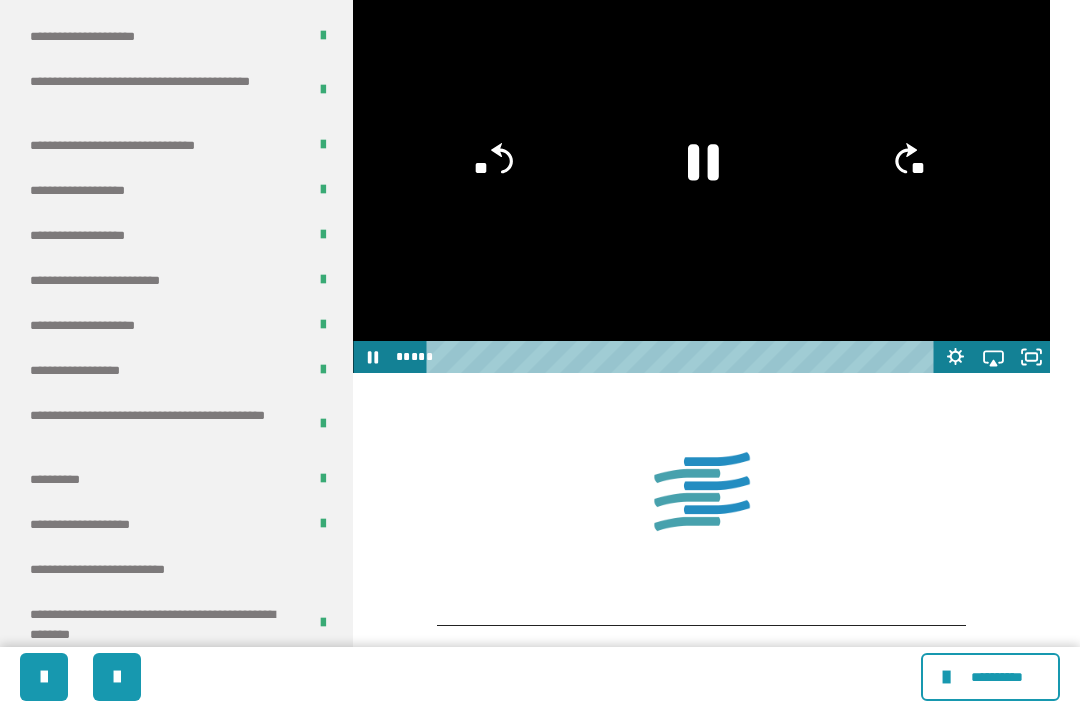 click 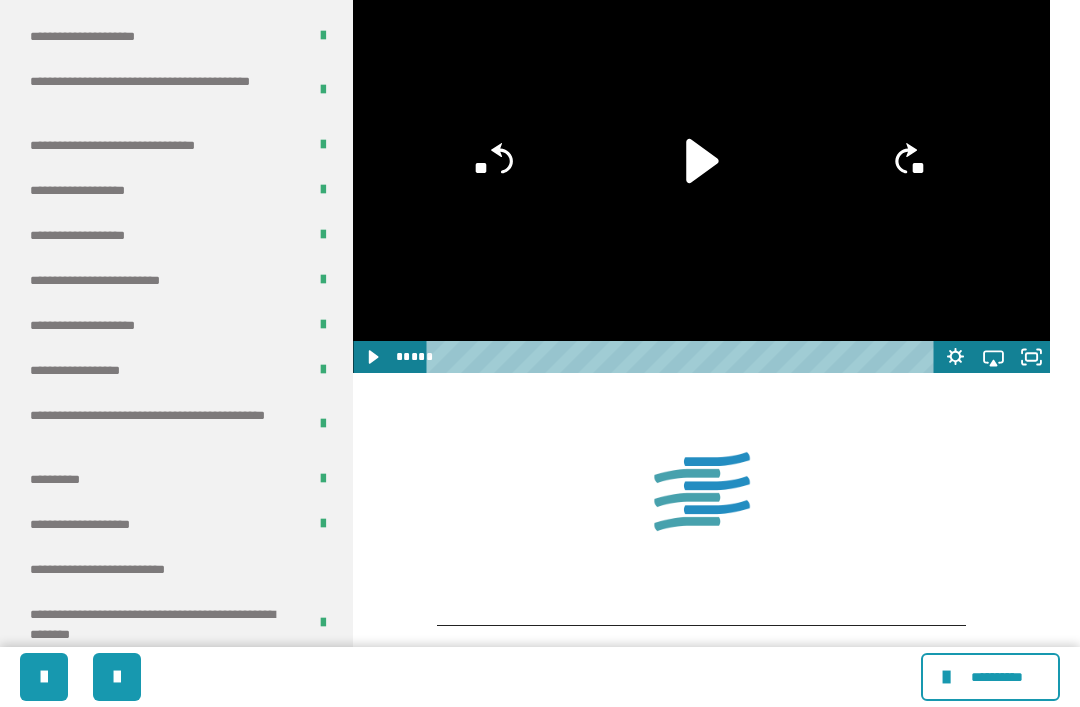 click 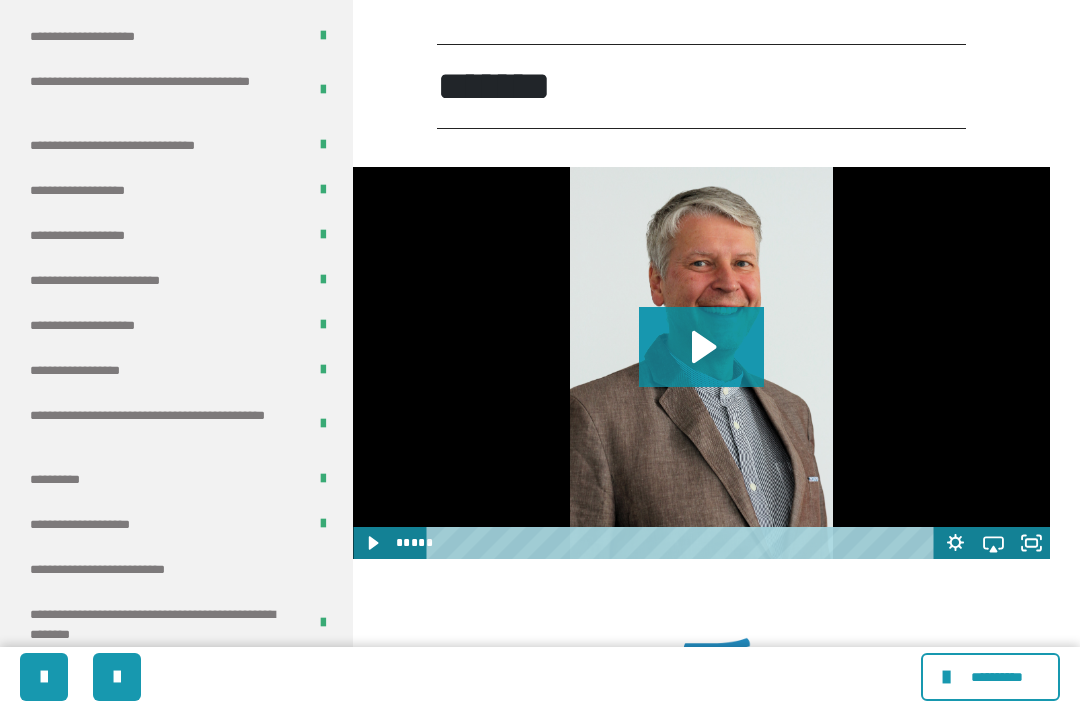 scroll, scrollTop: 2067, scrollLeft: 0, axis: vertical 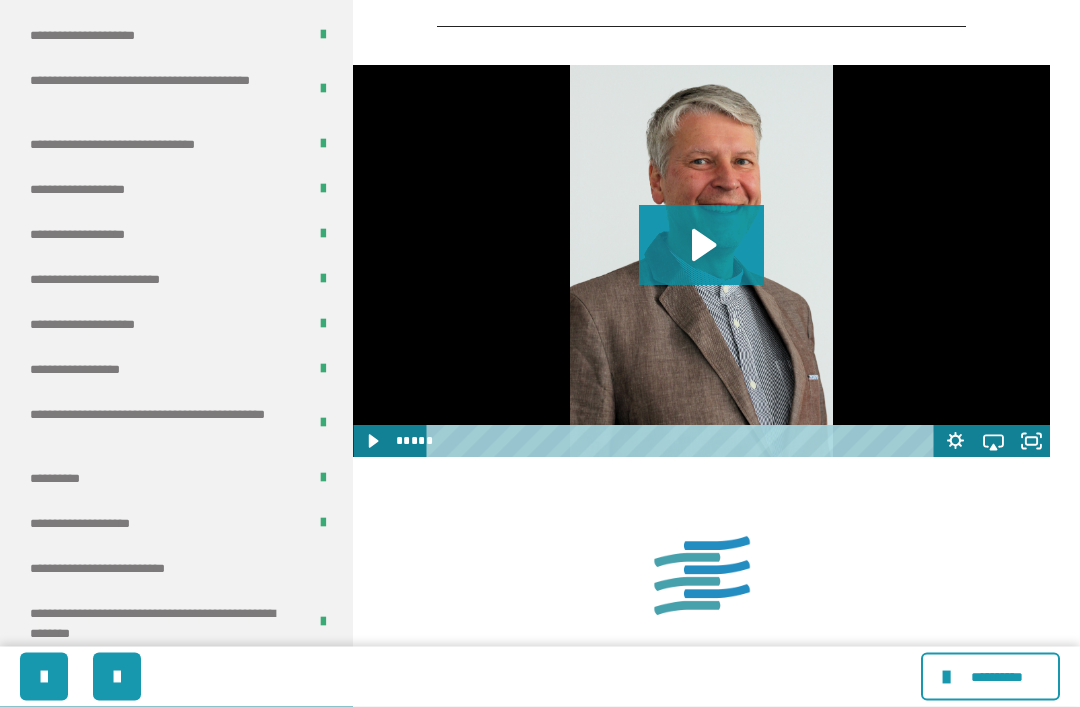 click 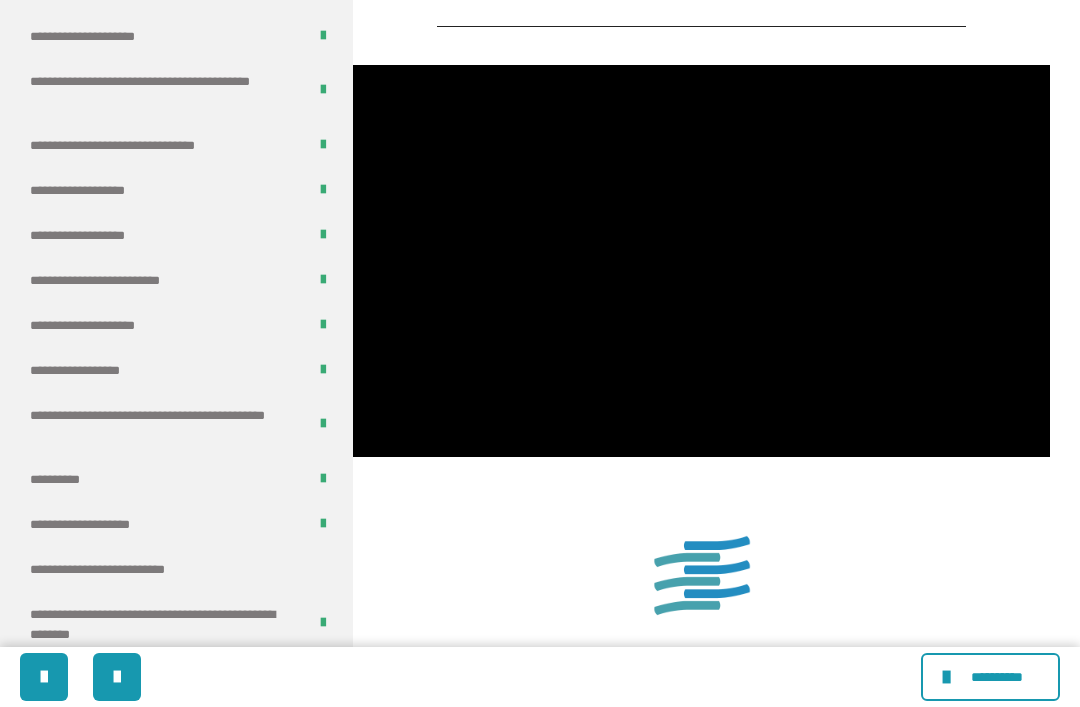 click at bounding box center [701, 261] 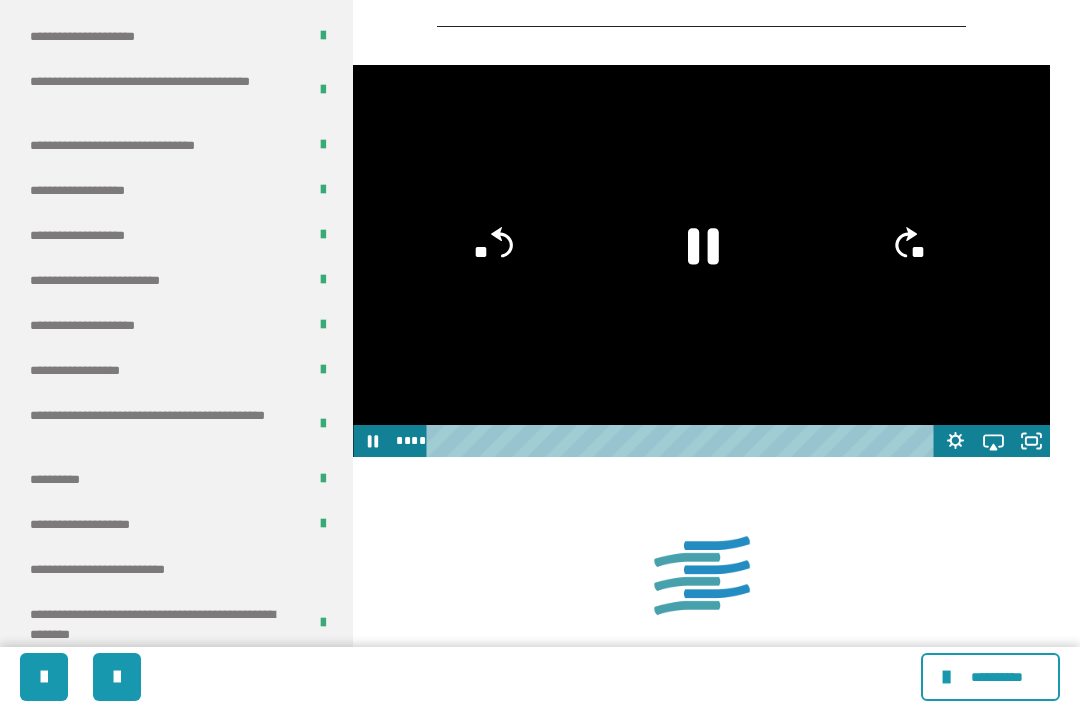 click 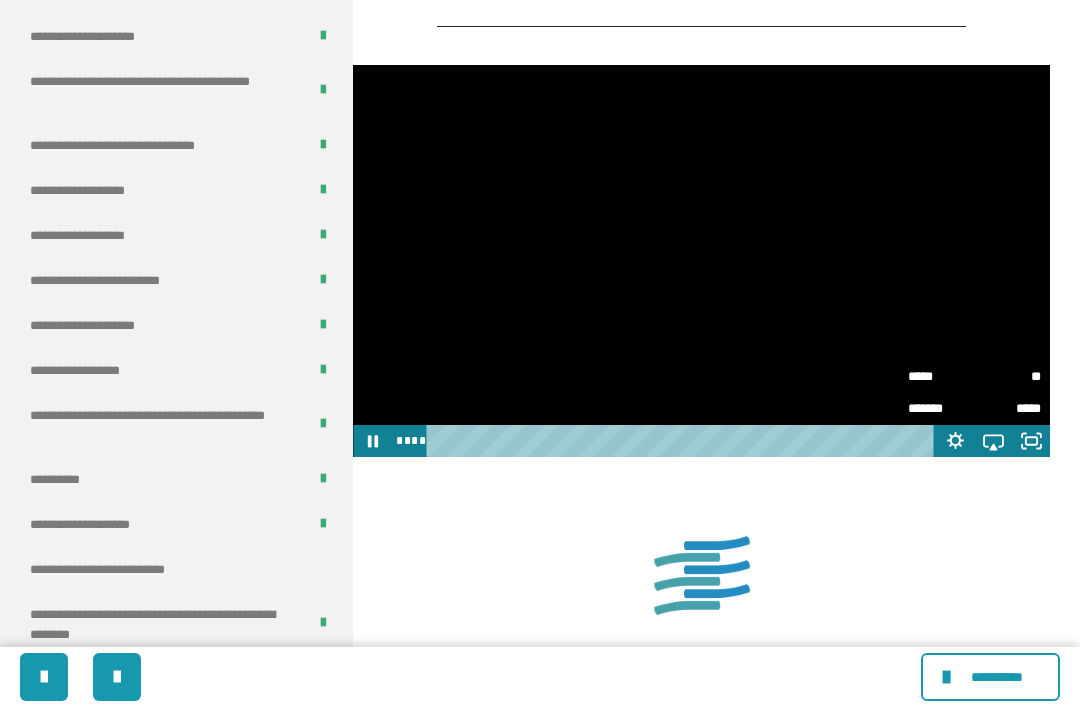 click on "**" at bounding box center (1007, 377) 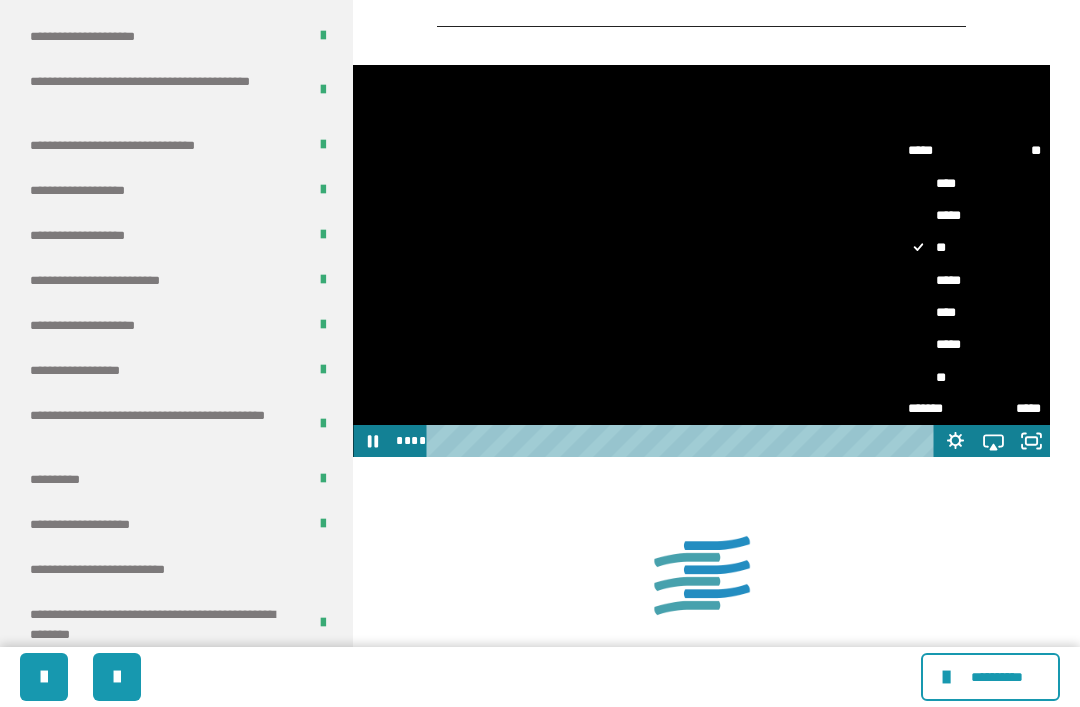 click on "*****" at bounding box center [974, 280] 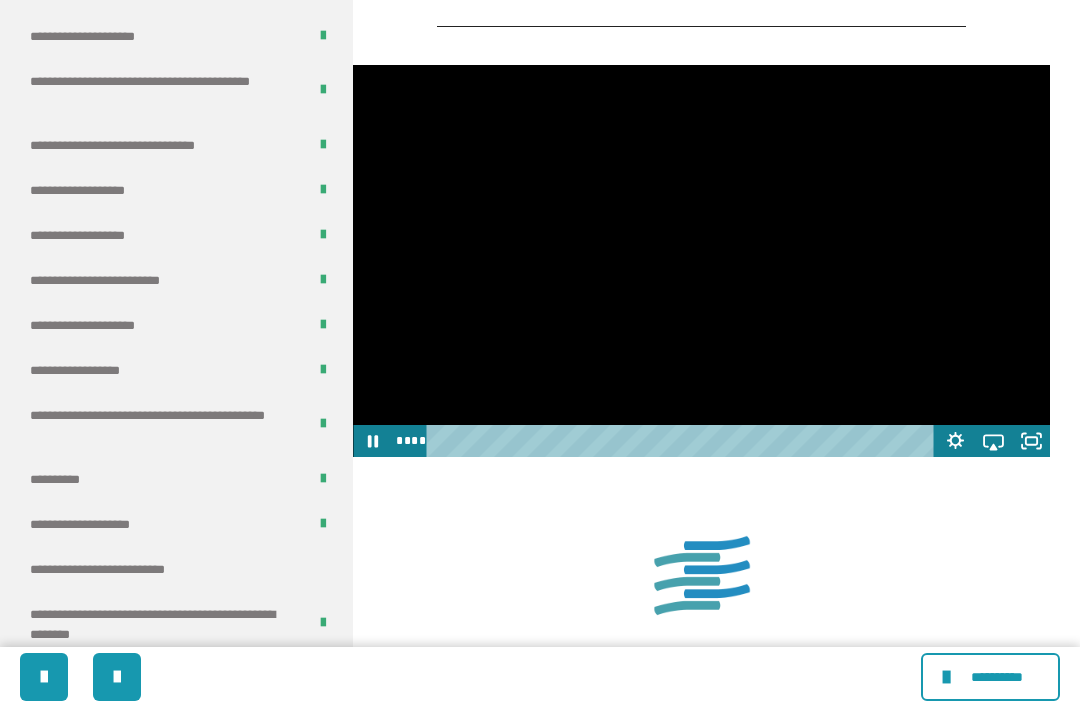 click at bounding box center [701, 261] 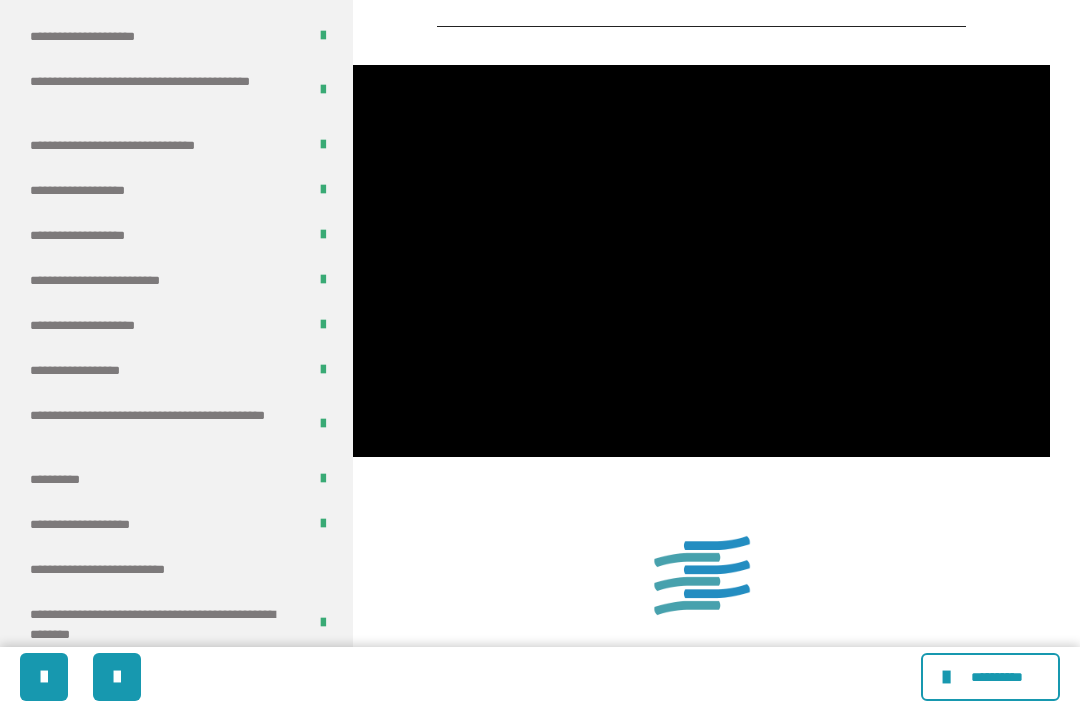 click at bounding box center (701, 261) 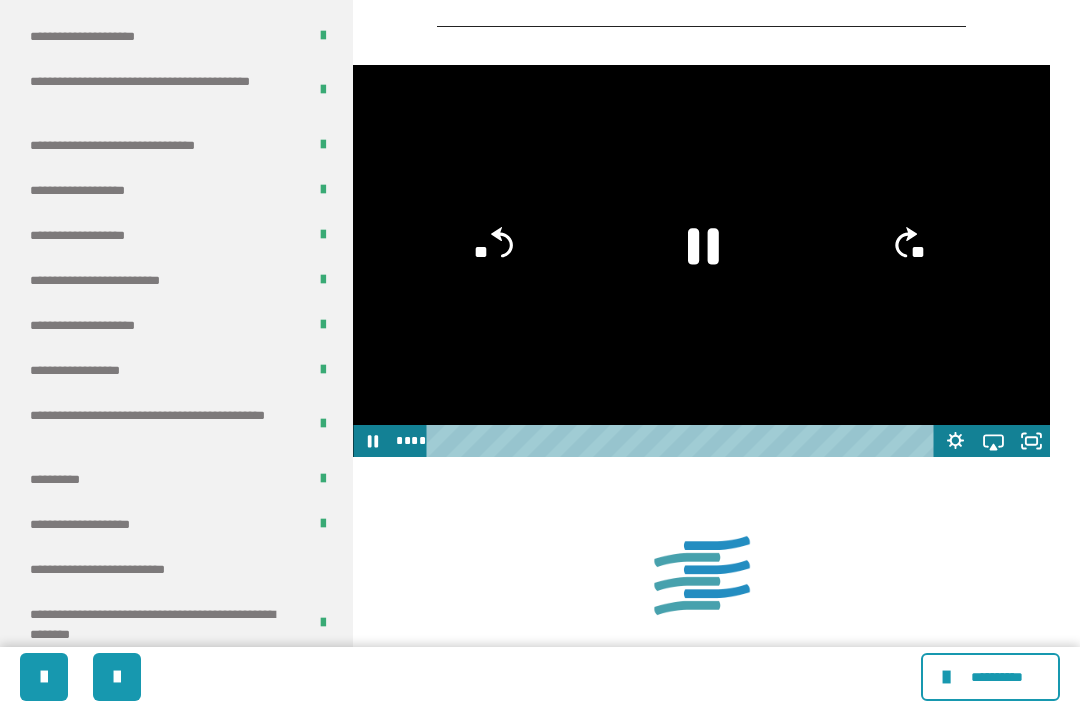 click on "**" 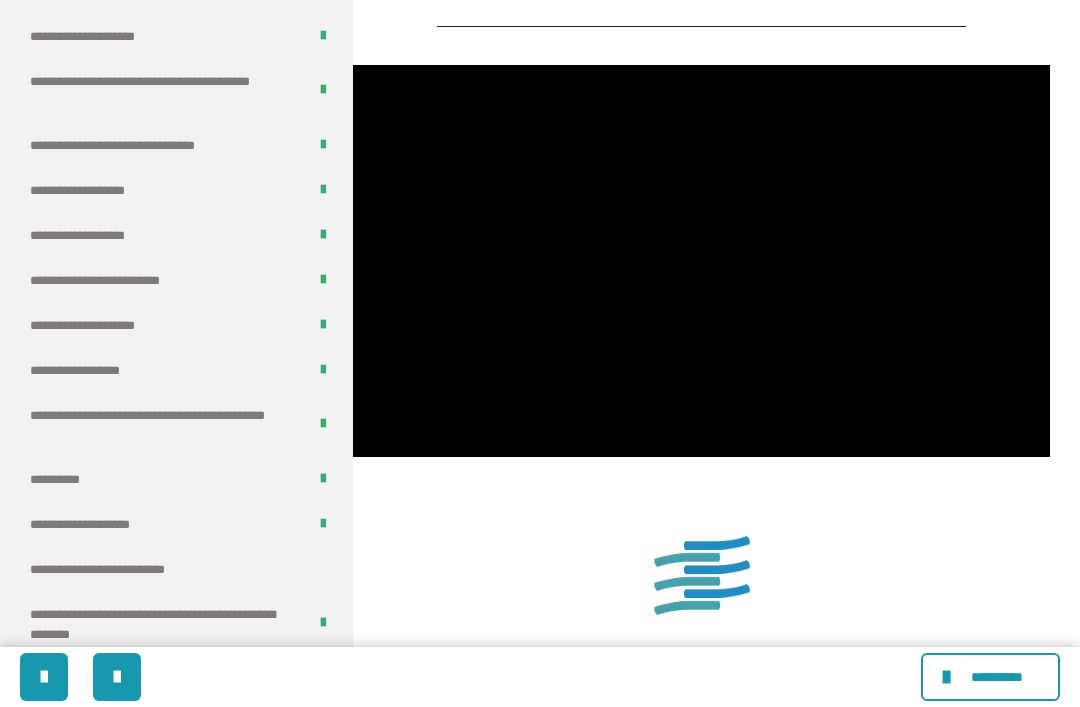 click at bounding box center (701, 261) 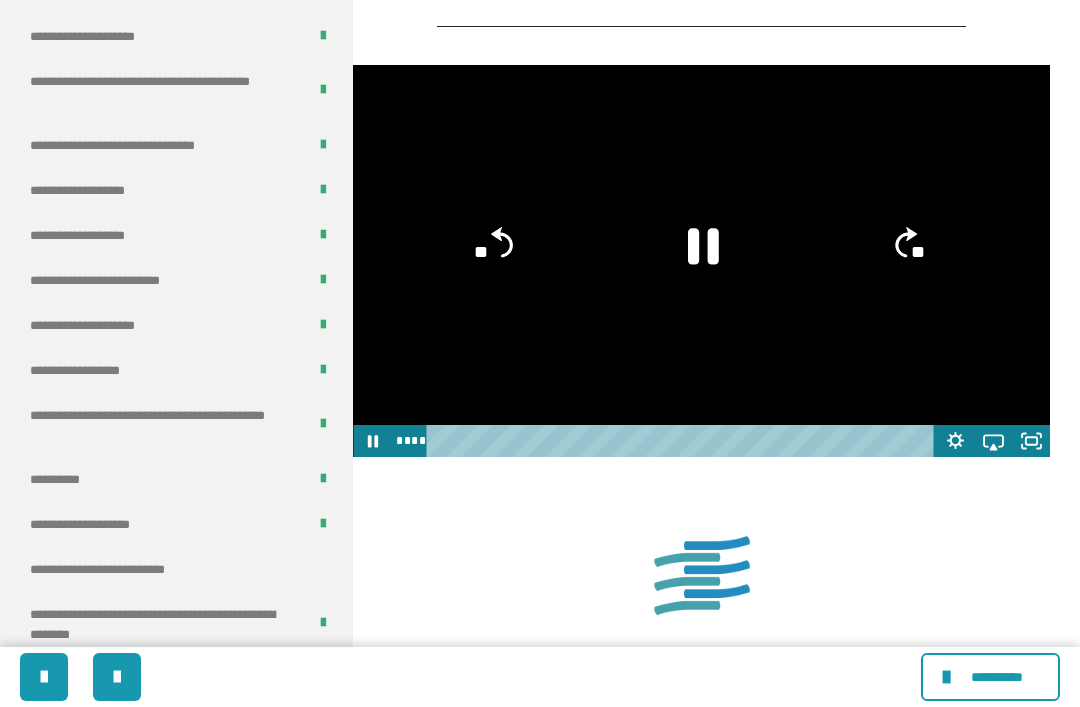 click 